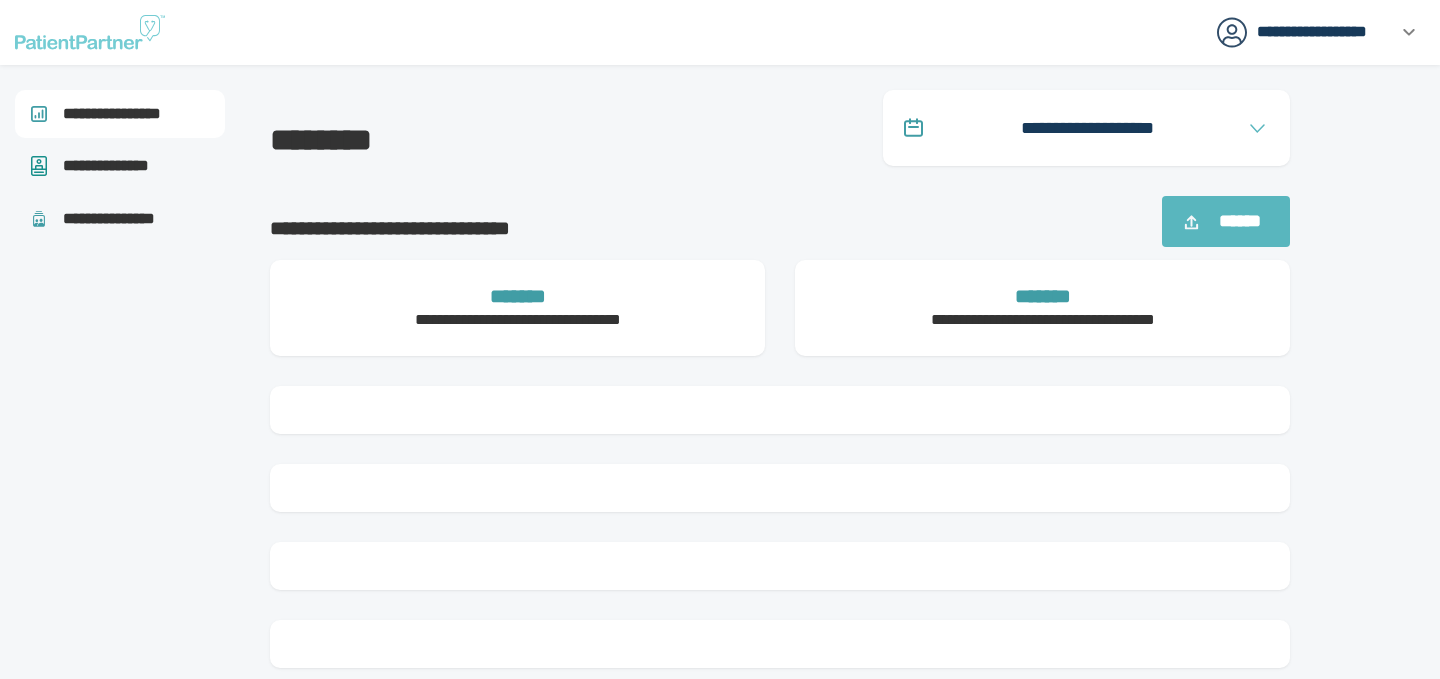 scroll, scrollTop: 0, scrollLeft: 0, axis: both 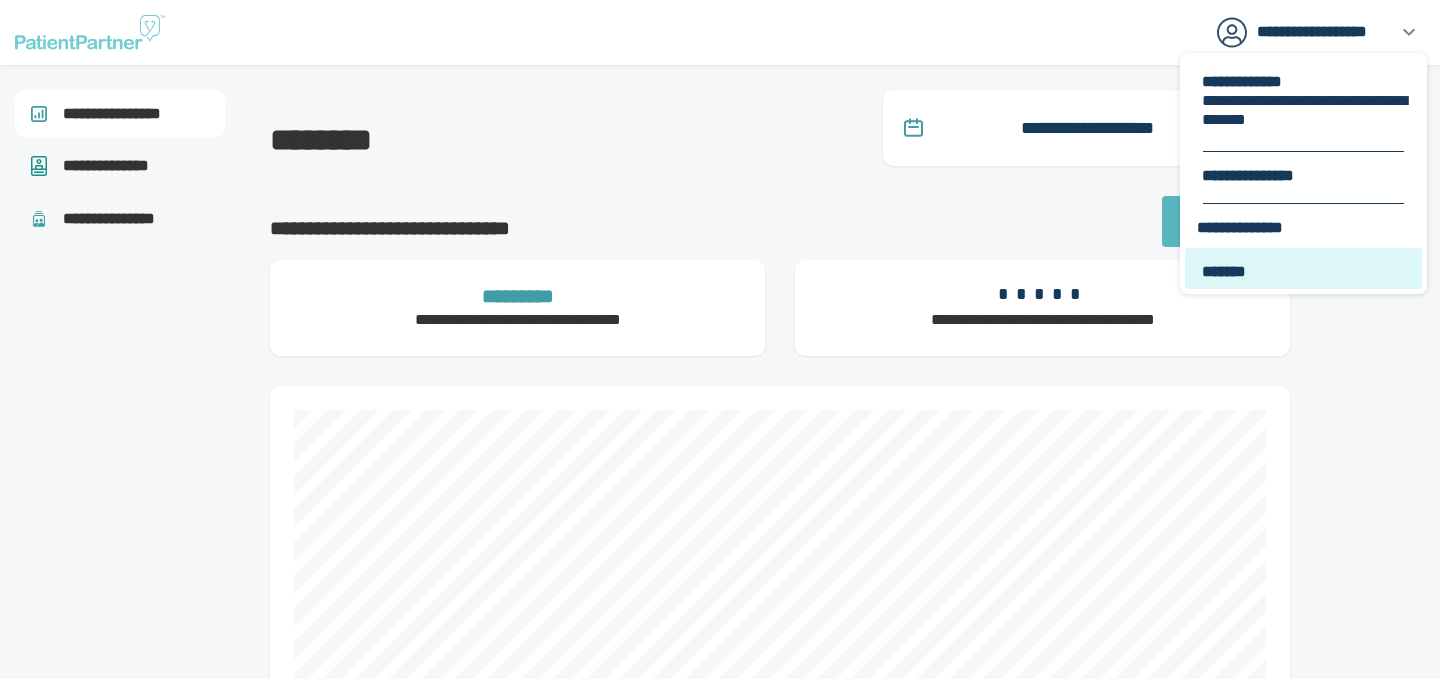 click on "*******" at bounding box center (1305, 271) 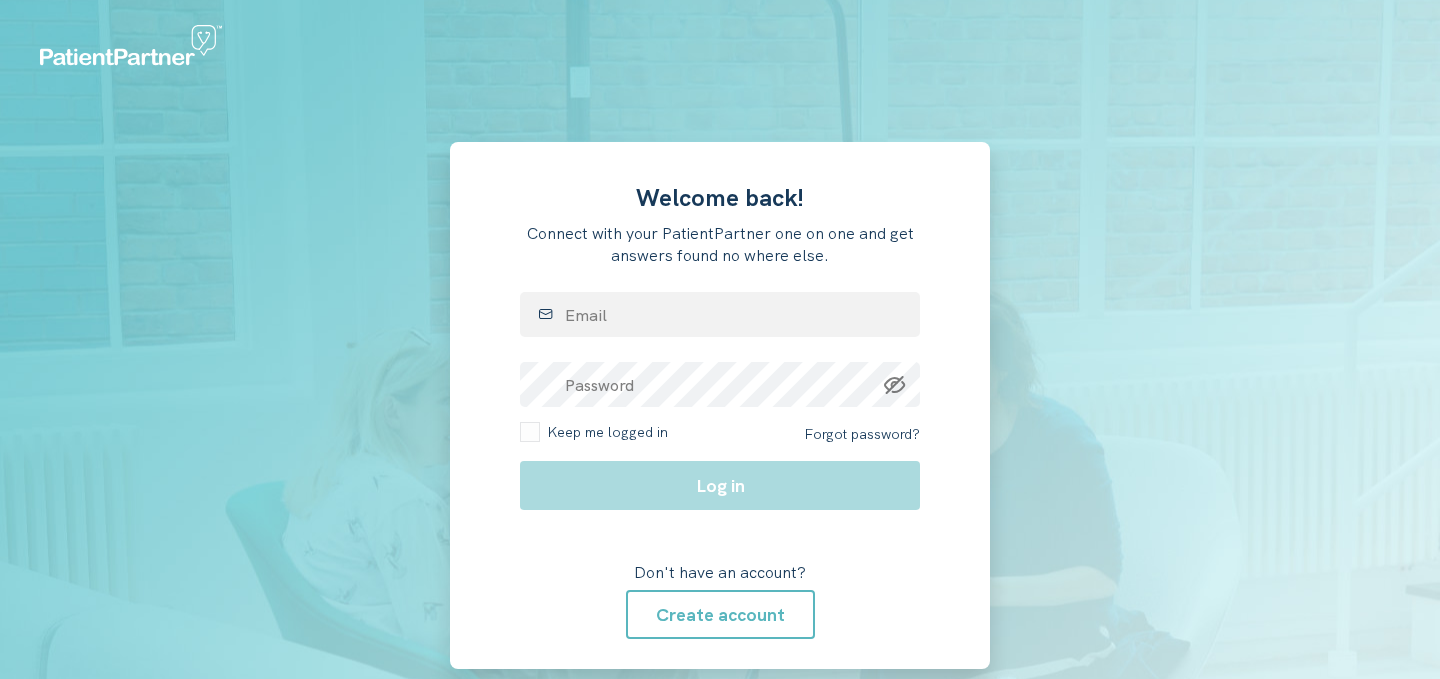 scroll, scrollTop: 0, scrollLeft: 0, axis: both 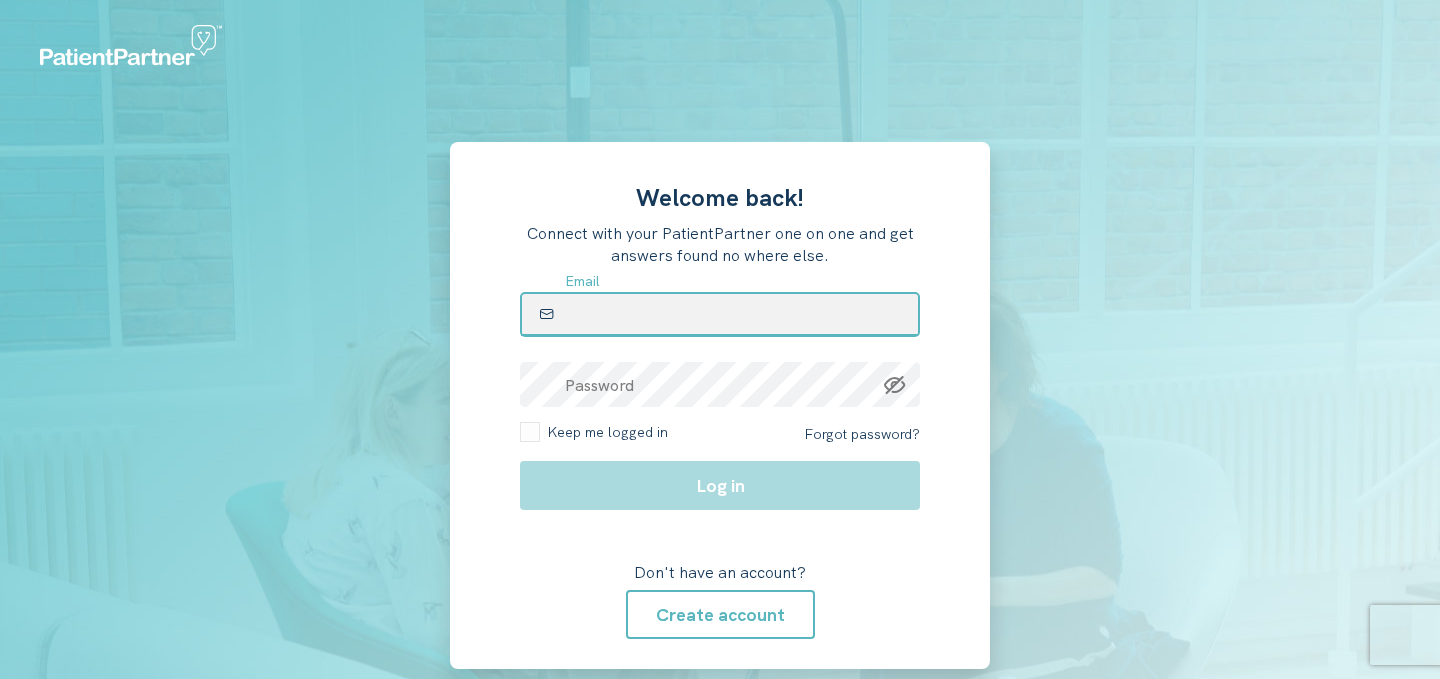 click at bounding box center [720, 314] 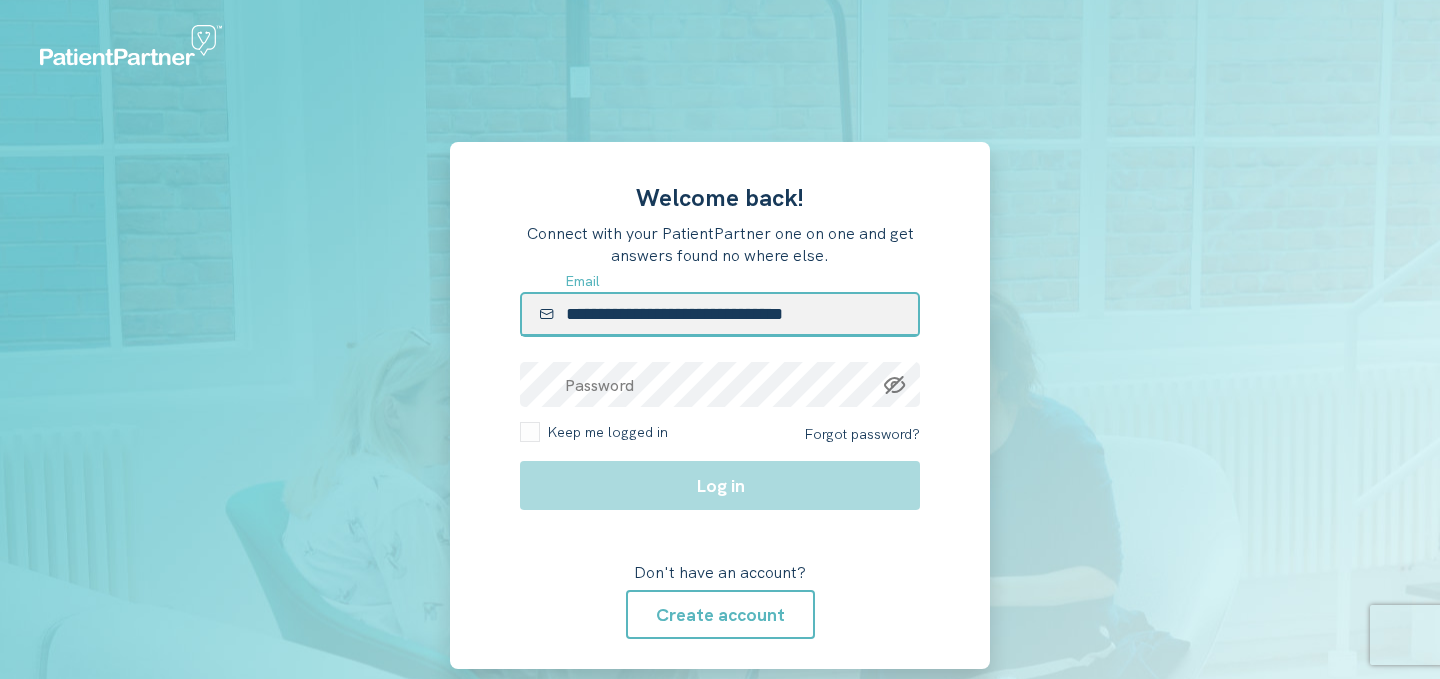 type on "**********" 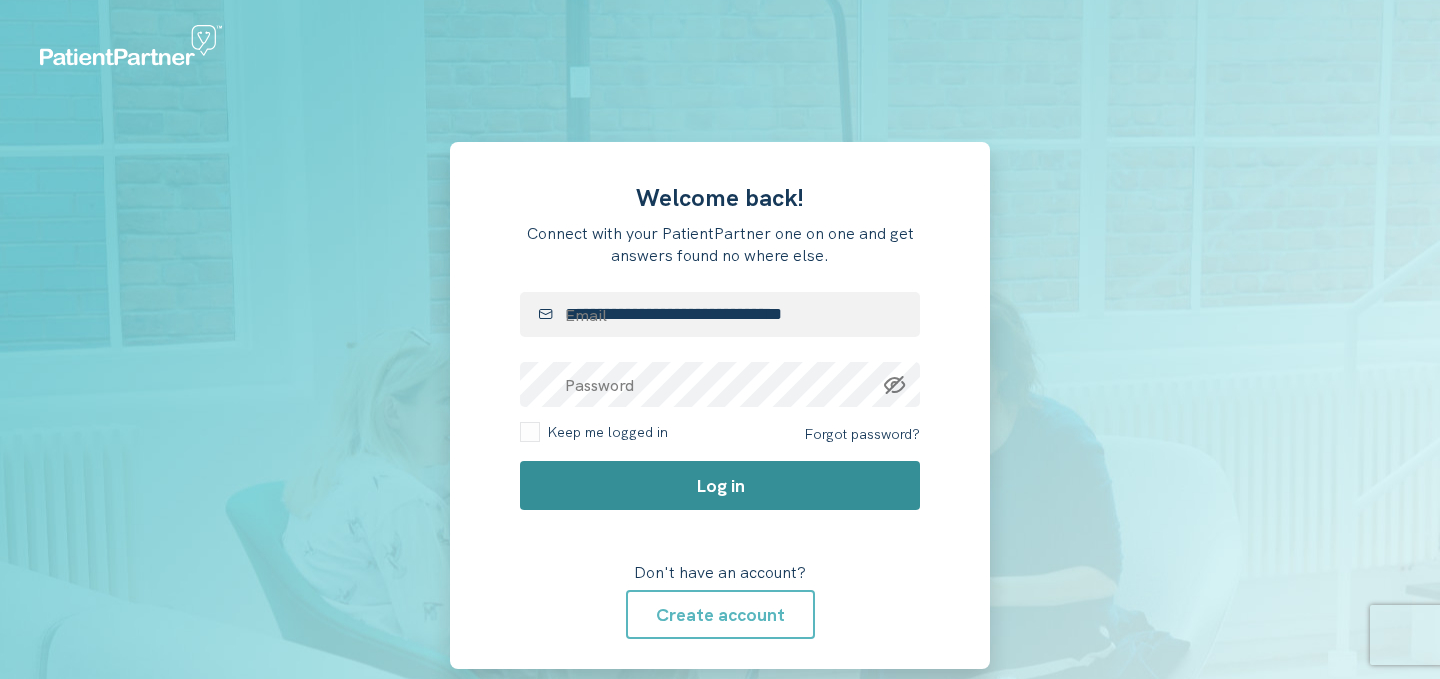 click on "Log in" 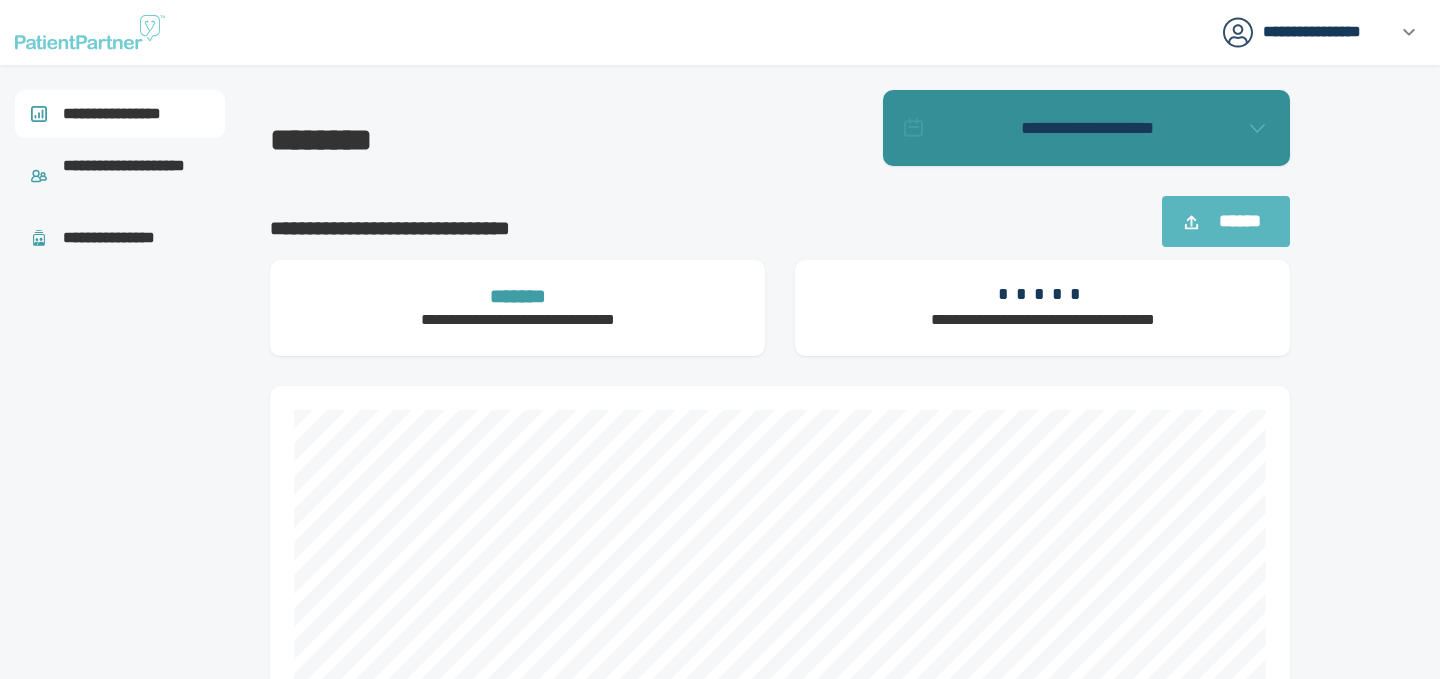 click on "**********" at bounding box center [1088, 128] 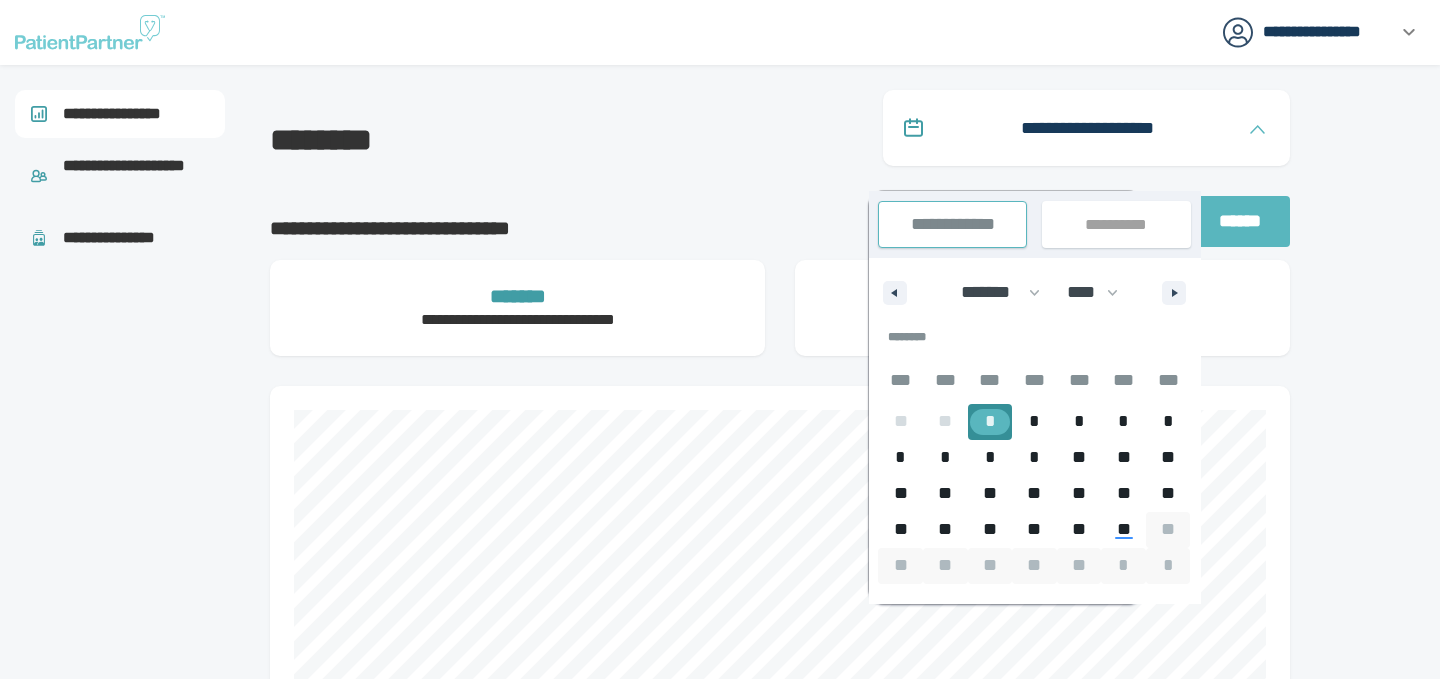 click on "*" at bounding box center [990, 421] 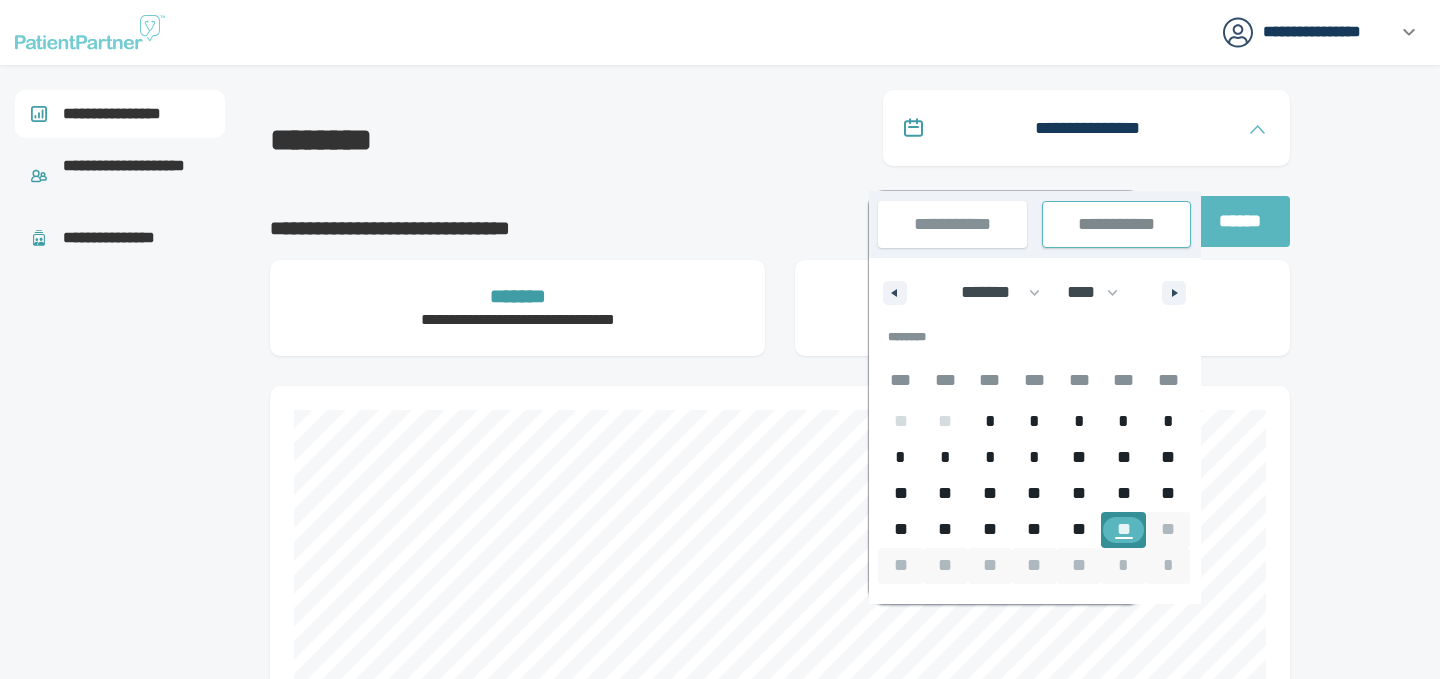 click on "**" at bounding box center [1123, 529] 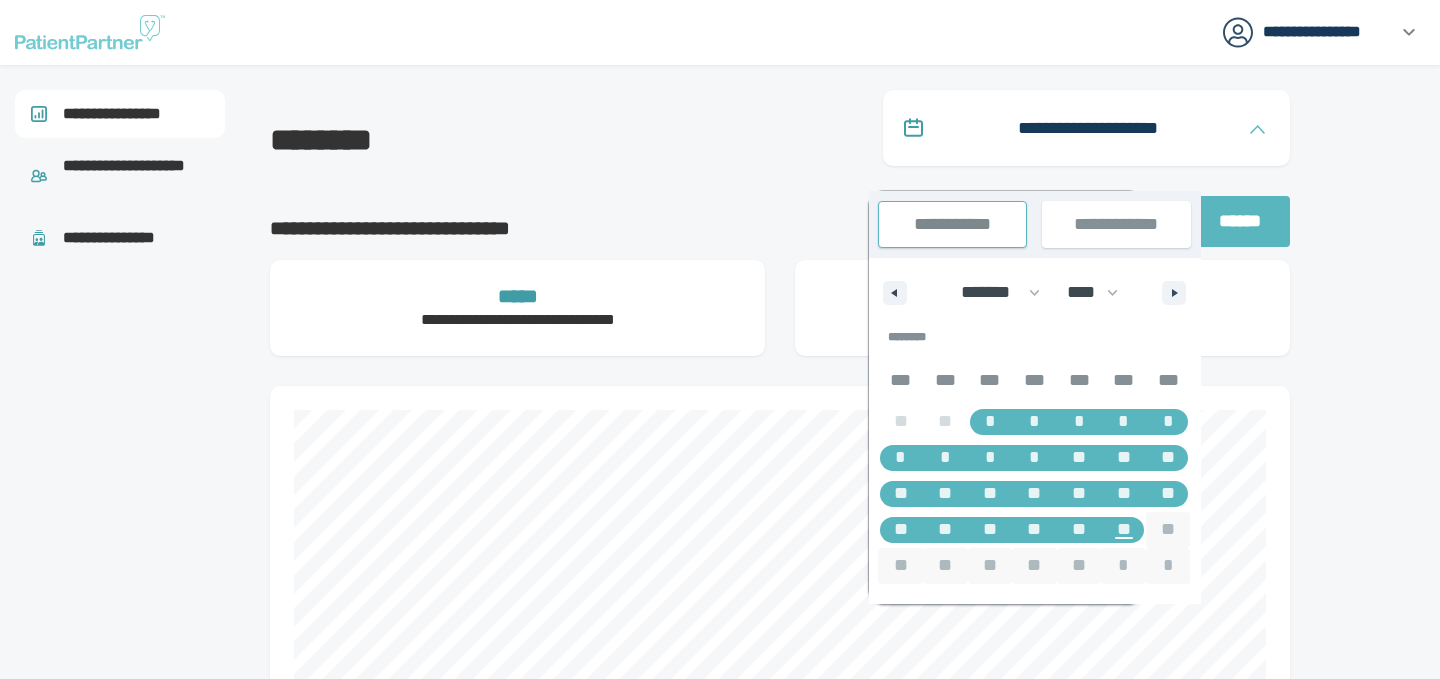 click at bounding box center [1380, 1673] 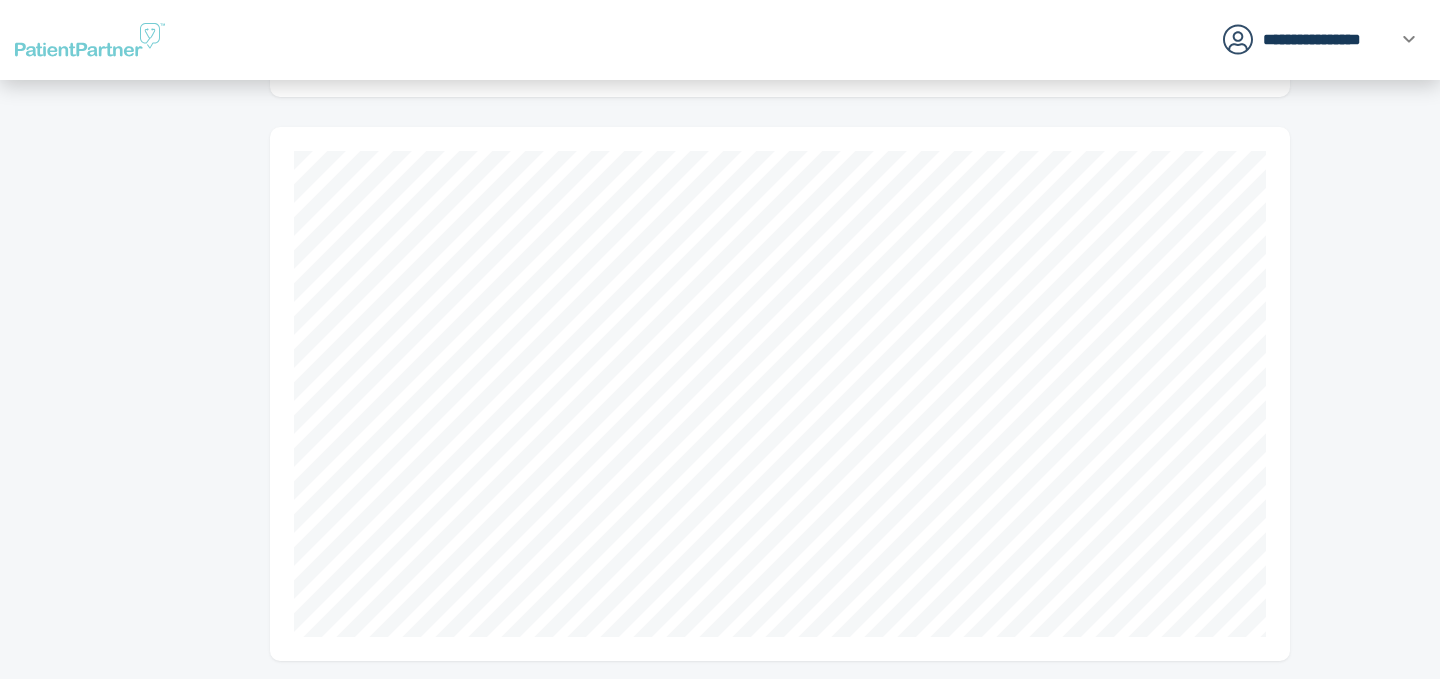 scroll, scrollTop: 1407, scrollLeft: 0, axis: vertical 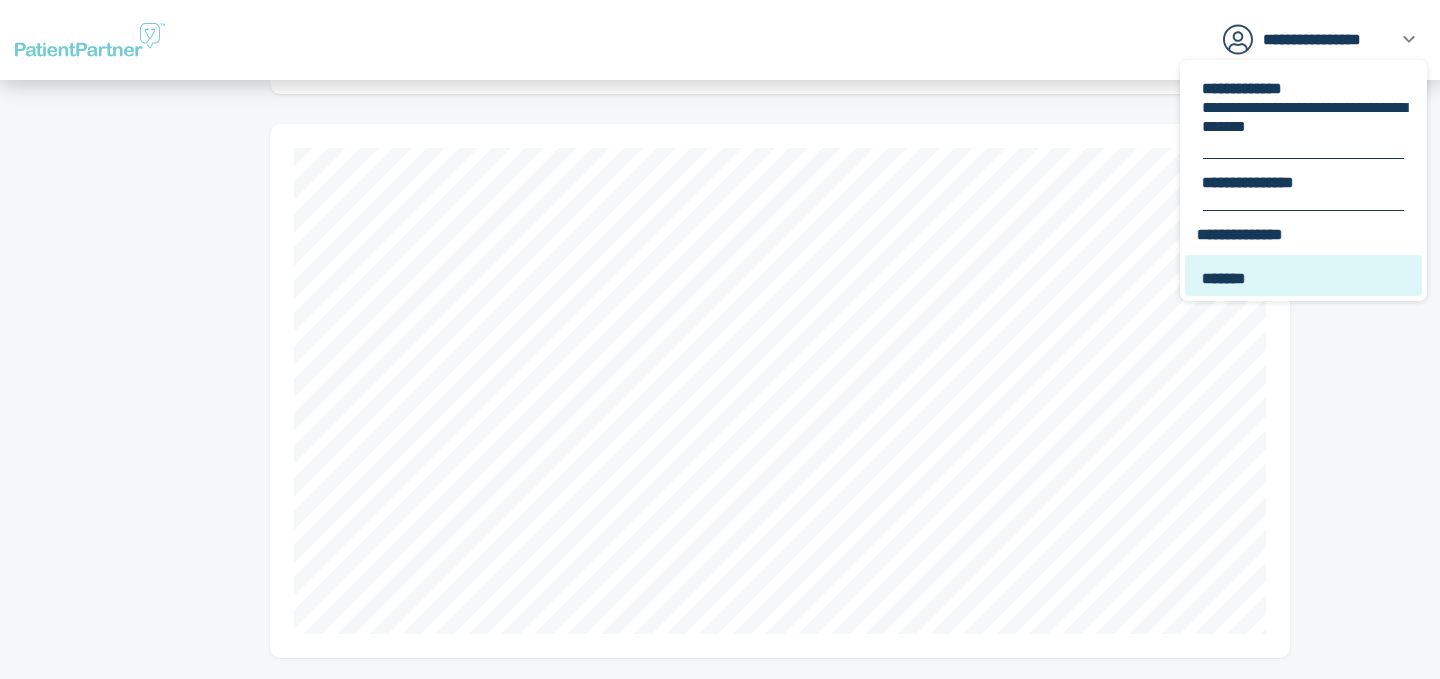 click on "*******" at bounding box center [1303, 275] 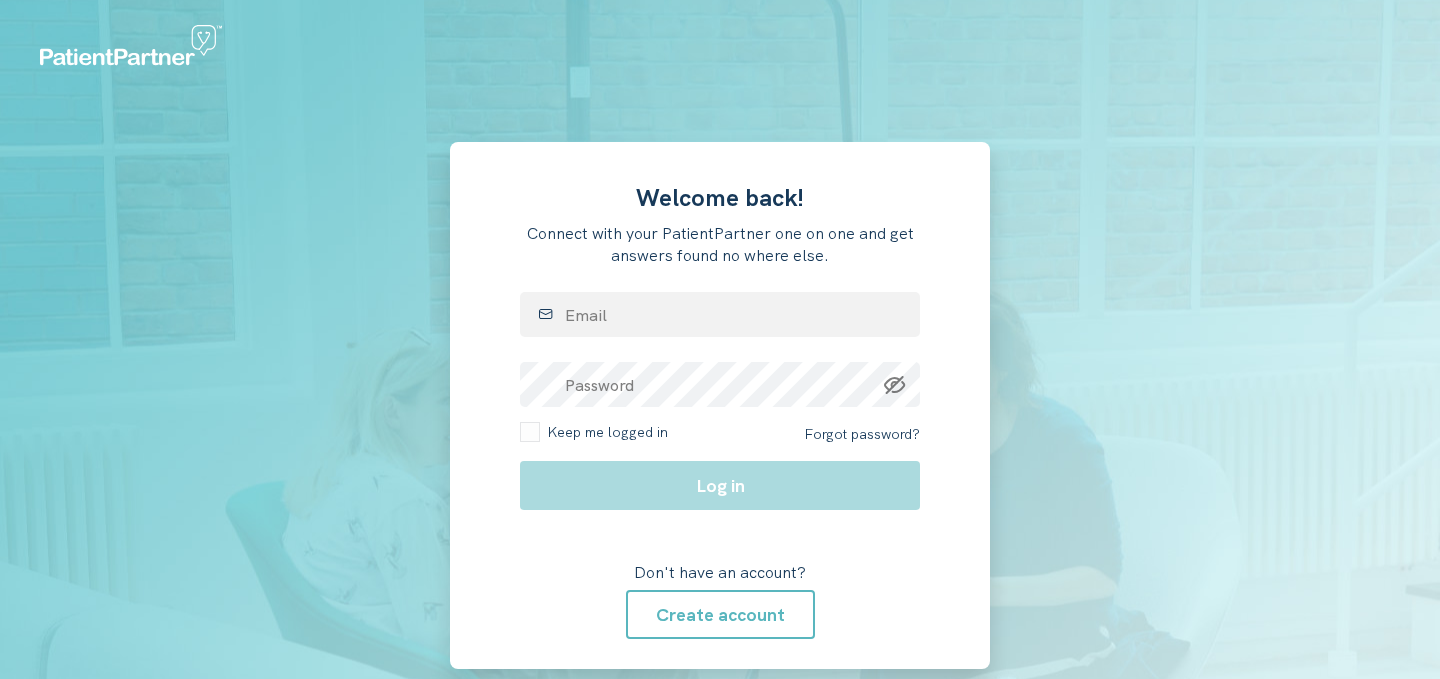 scroll, scrollTop: 0, scrollLeft: 0, axis: both 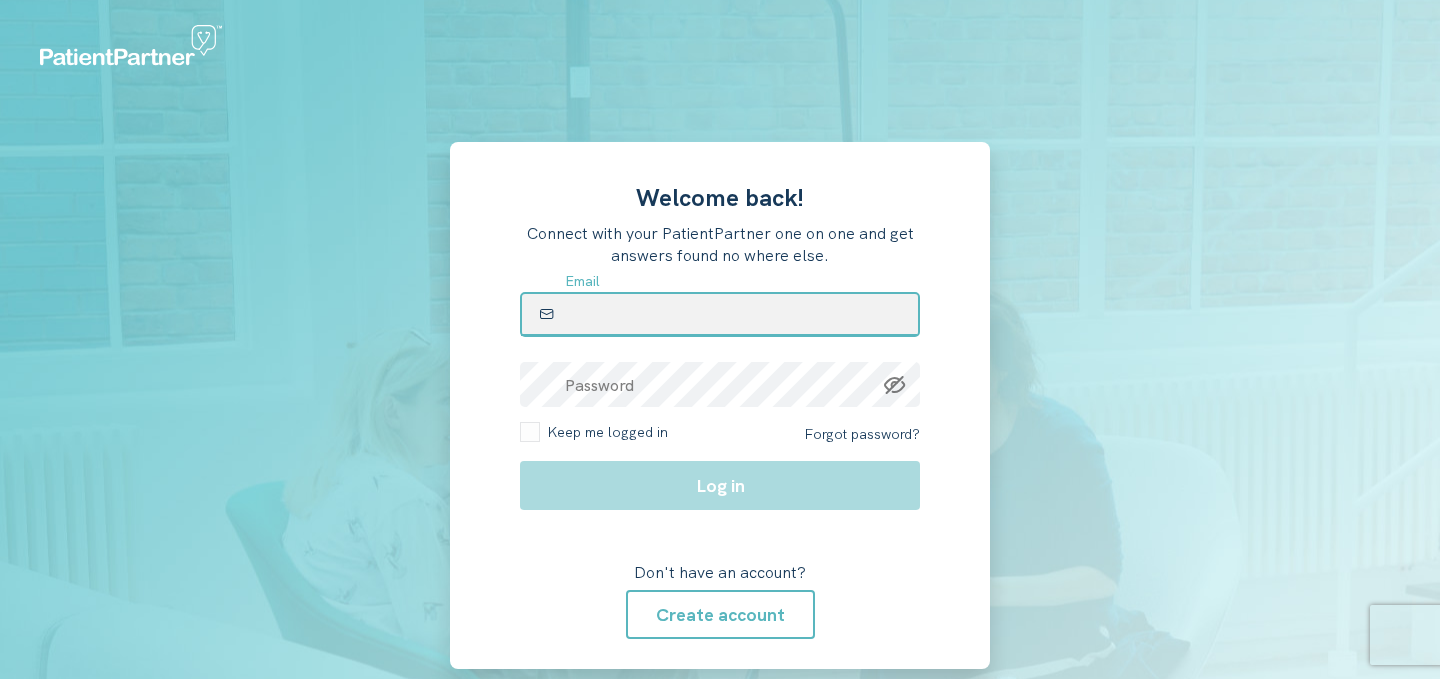 click at bounding box center (720, 314) 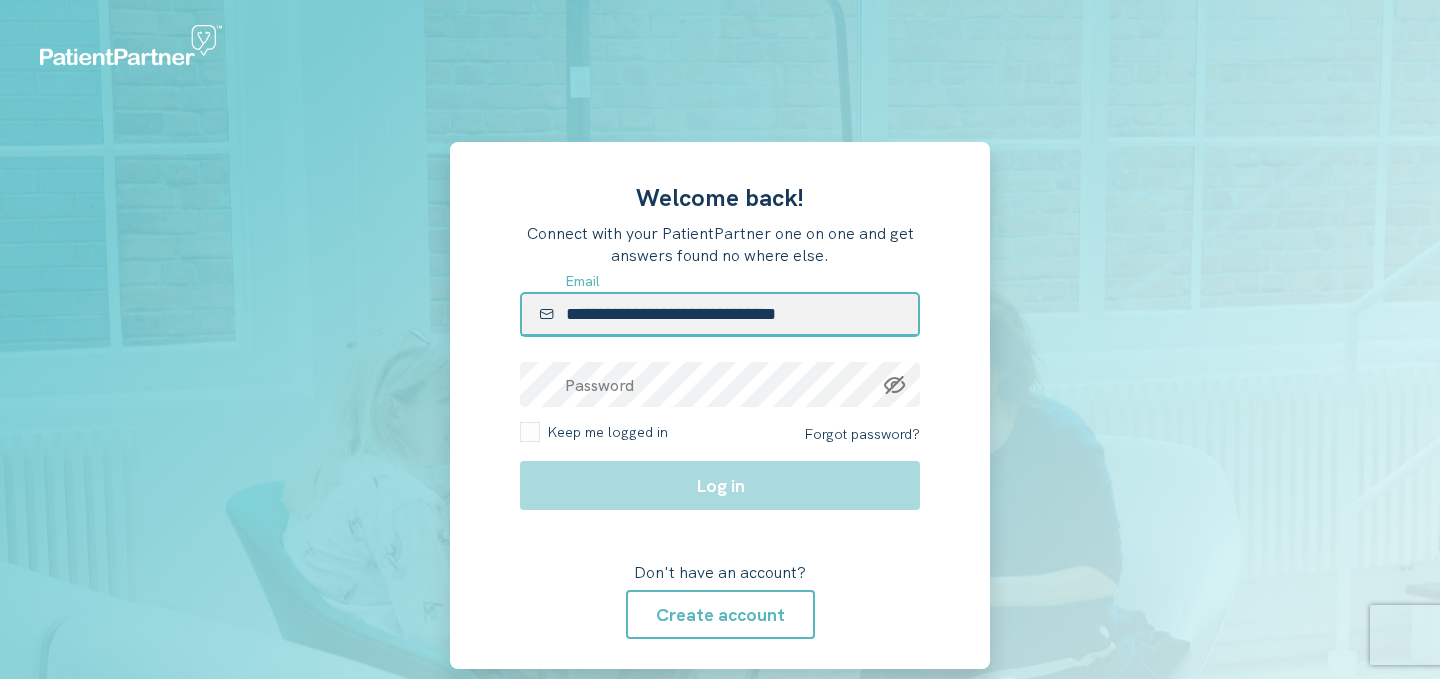 type on "**********" 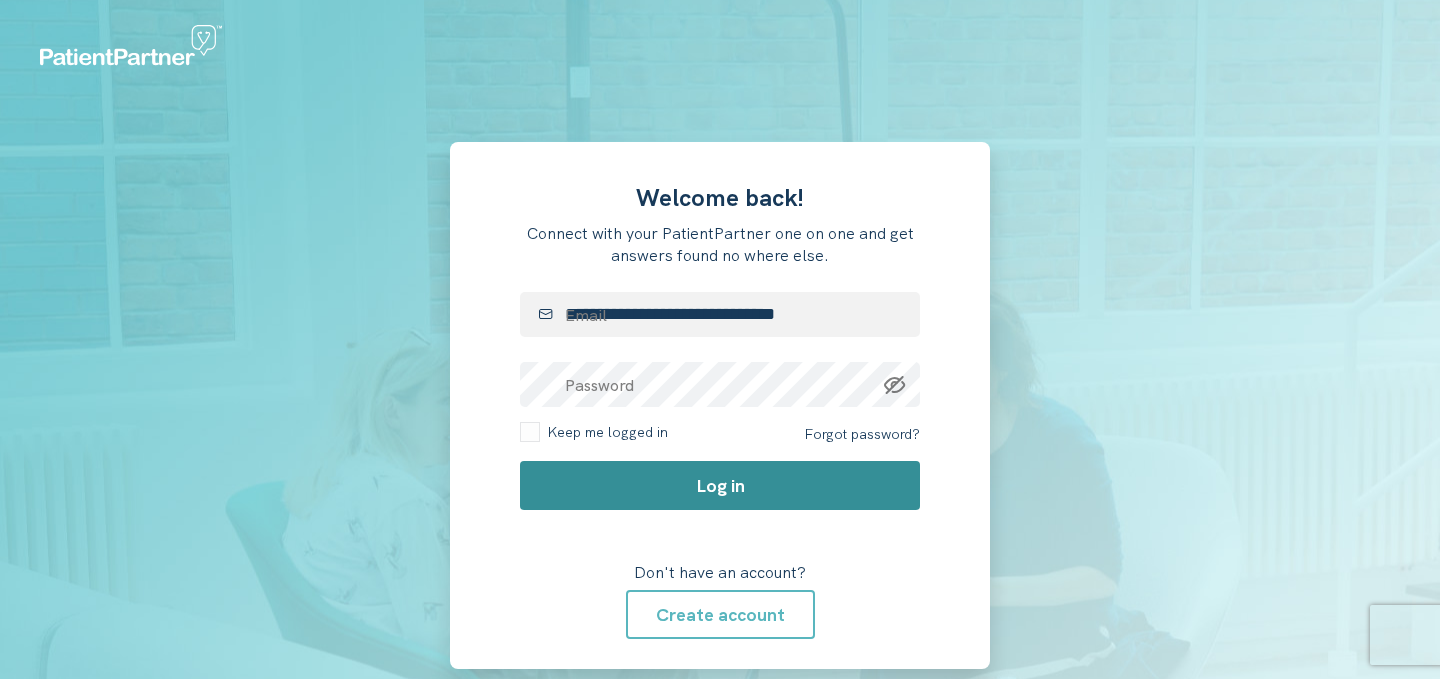 click on "Log in" 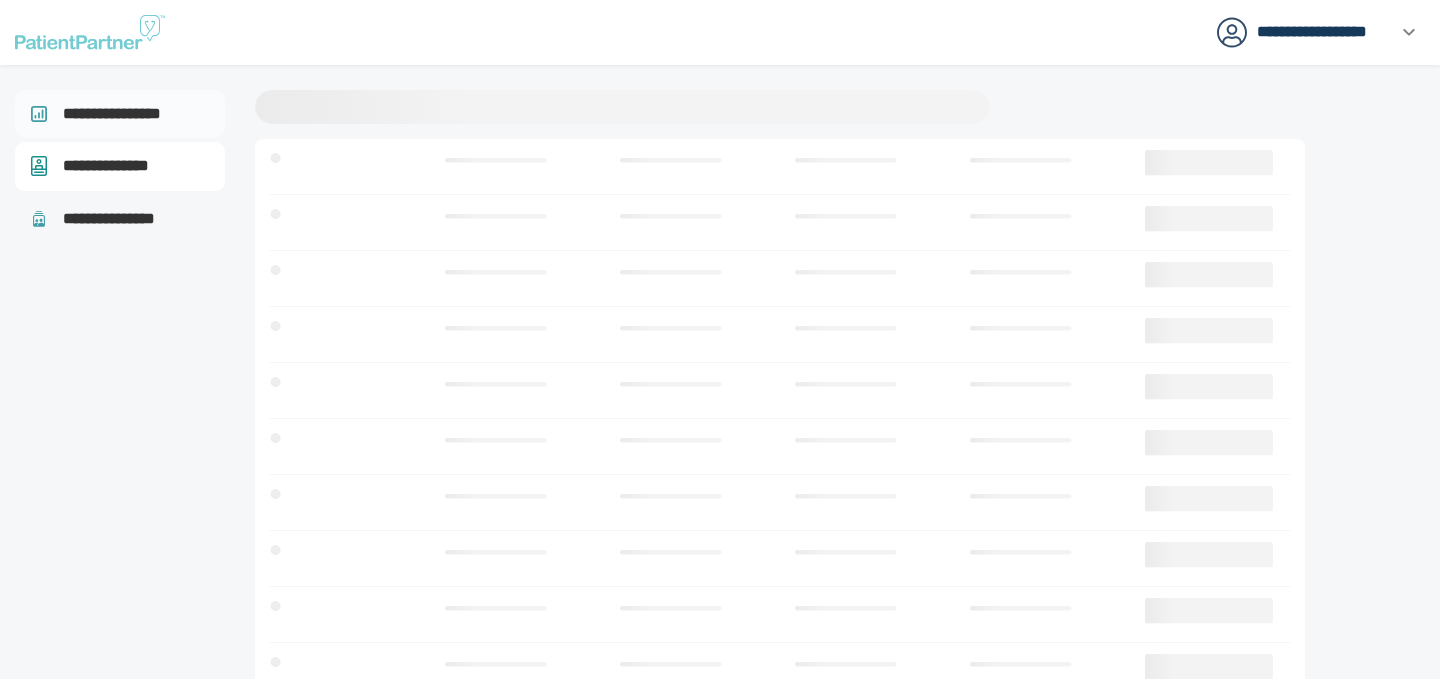 click on "**********" at bounding box center [121, 114] 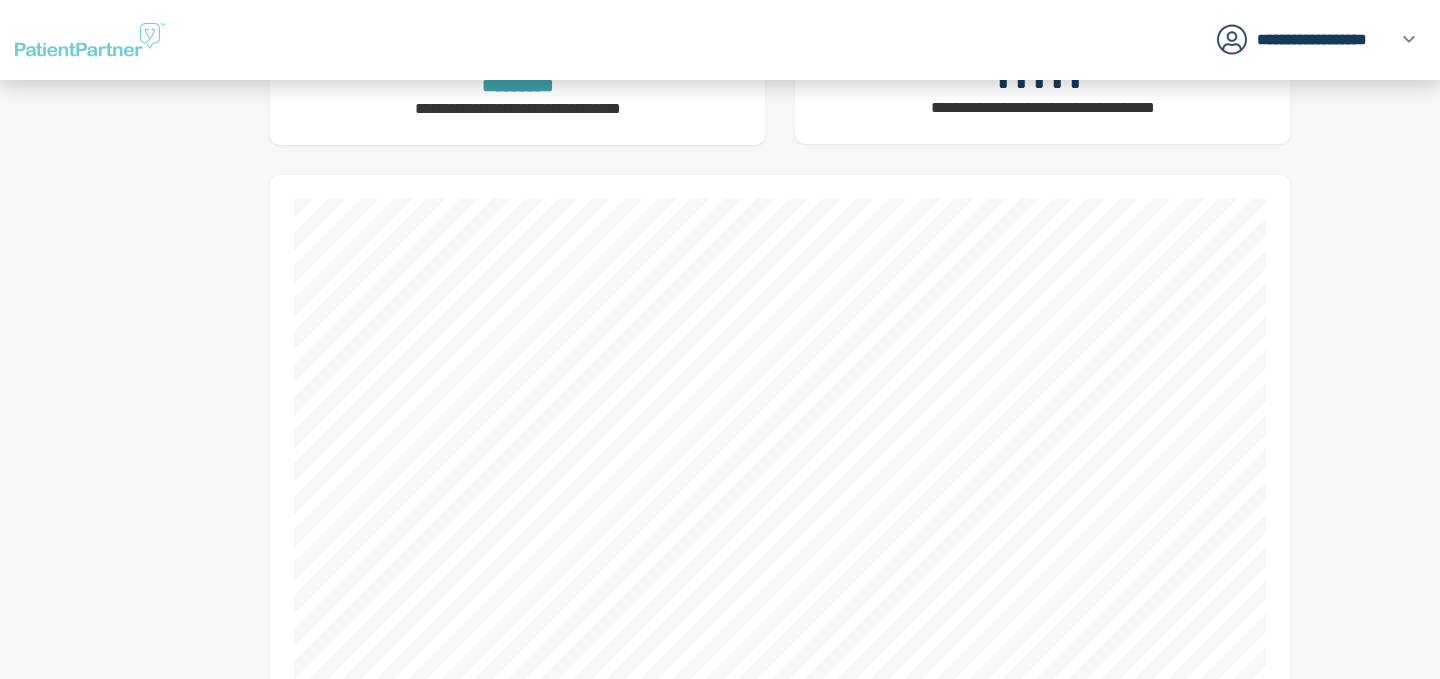 scroll, scrollTop: 0, scrollLeft: 0, axis: both 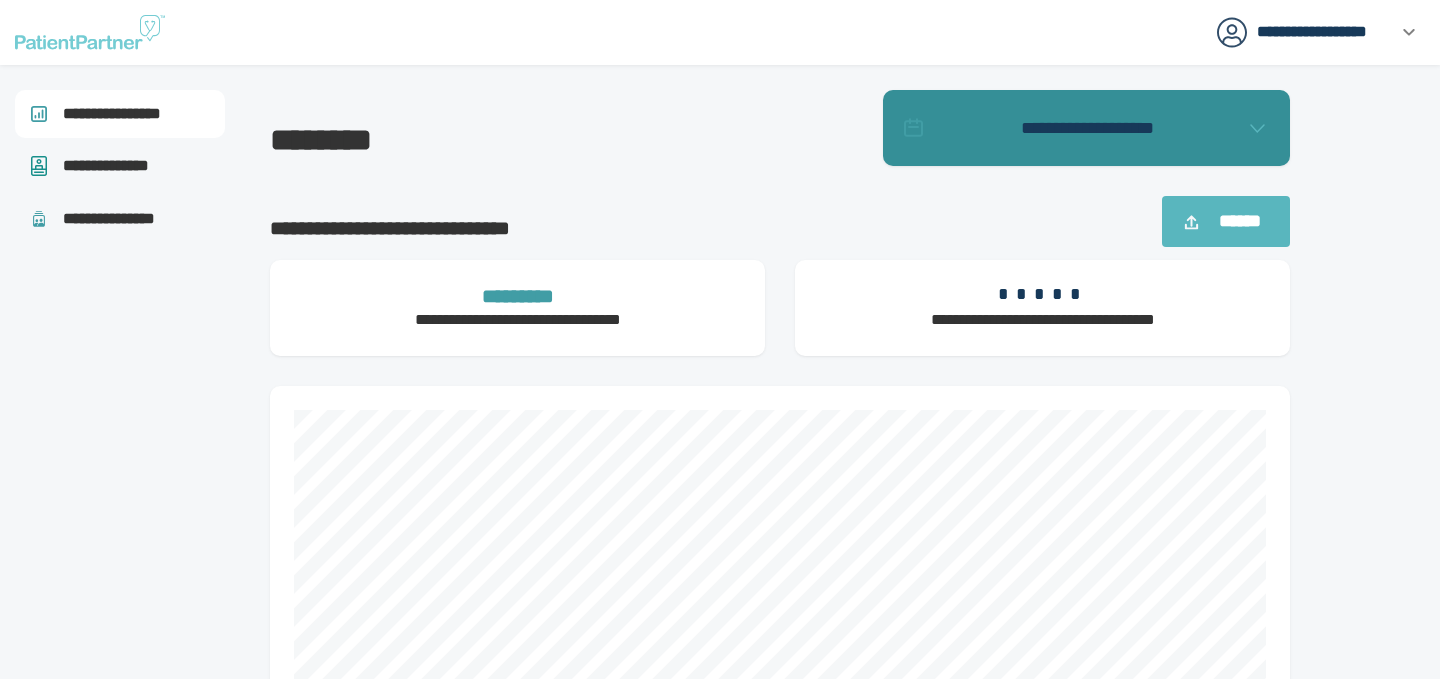 click on "**********" at bounding box center (1088, 128) 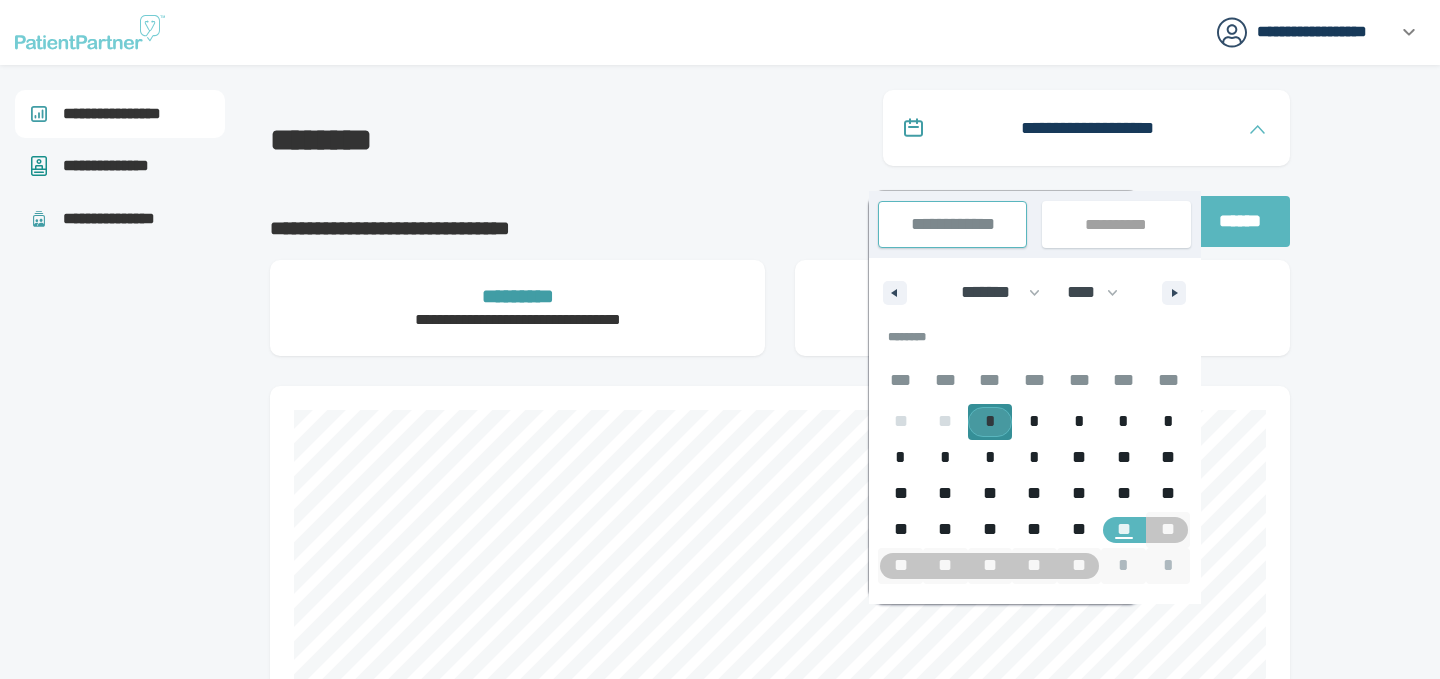click on "*" at bounding box center [990, 421] 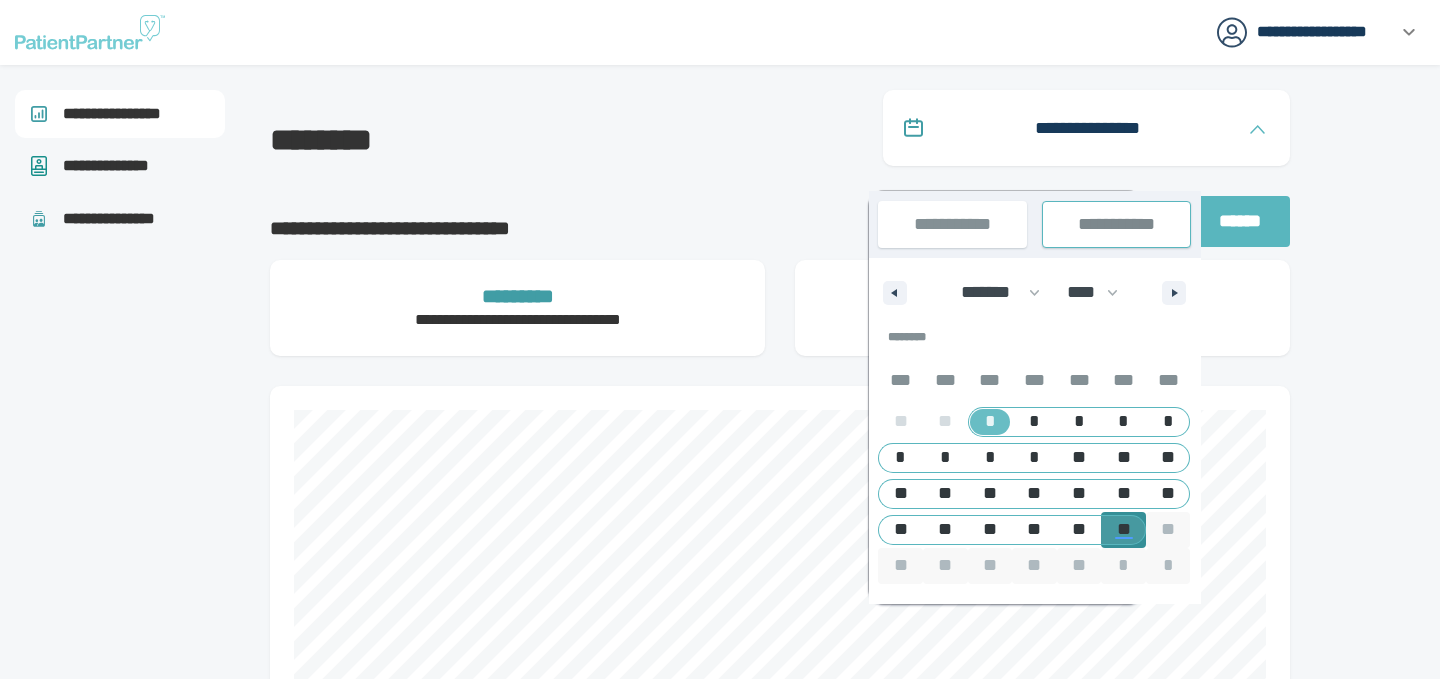 click on "**" at bounding box center (1123, 529) 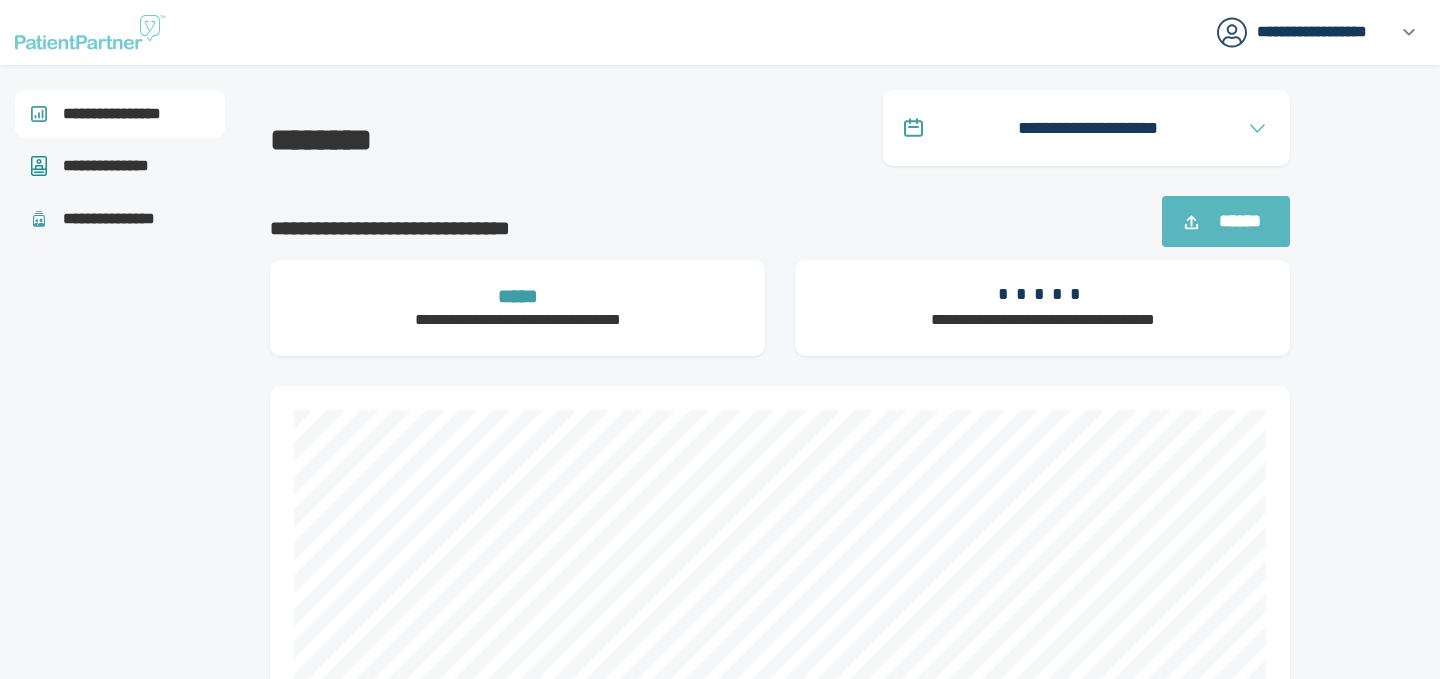 click at bounding box center [1380, 1673] 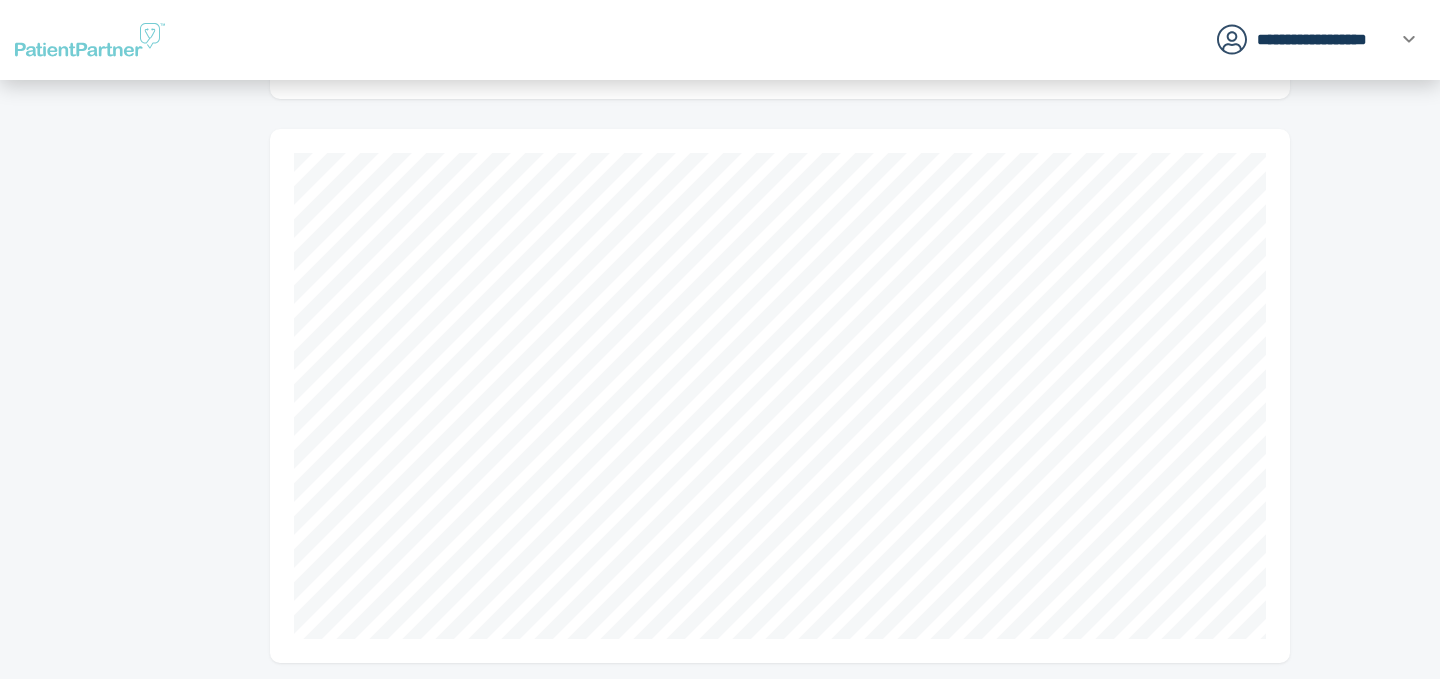 scroll, scrollTop: 0, scrollLeft: 0, axis: both 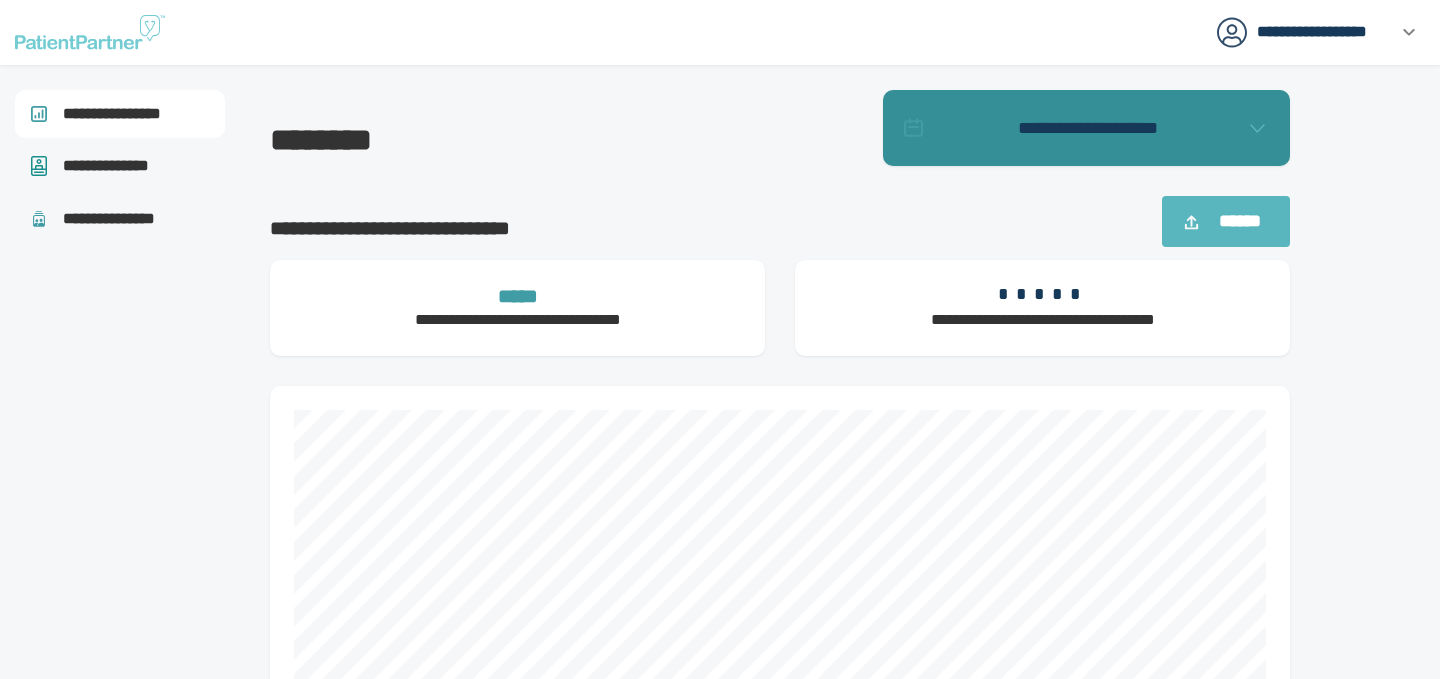 click on "**********" at bounding box center [1088, 128] 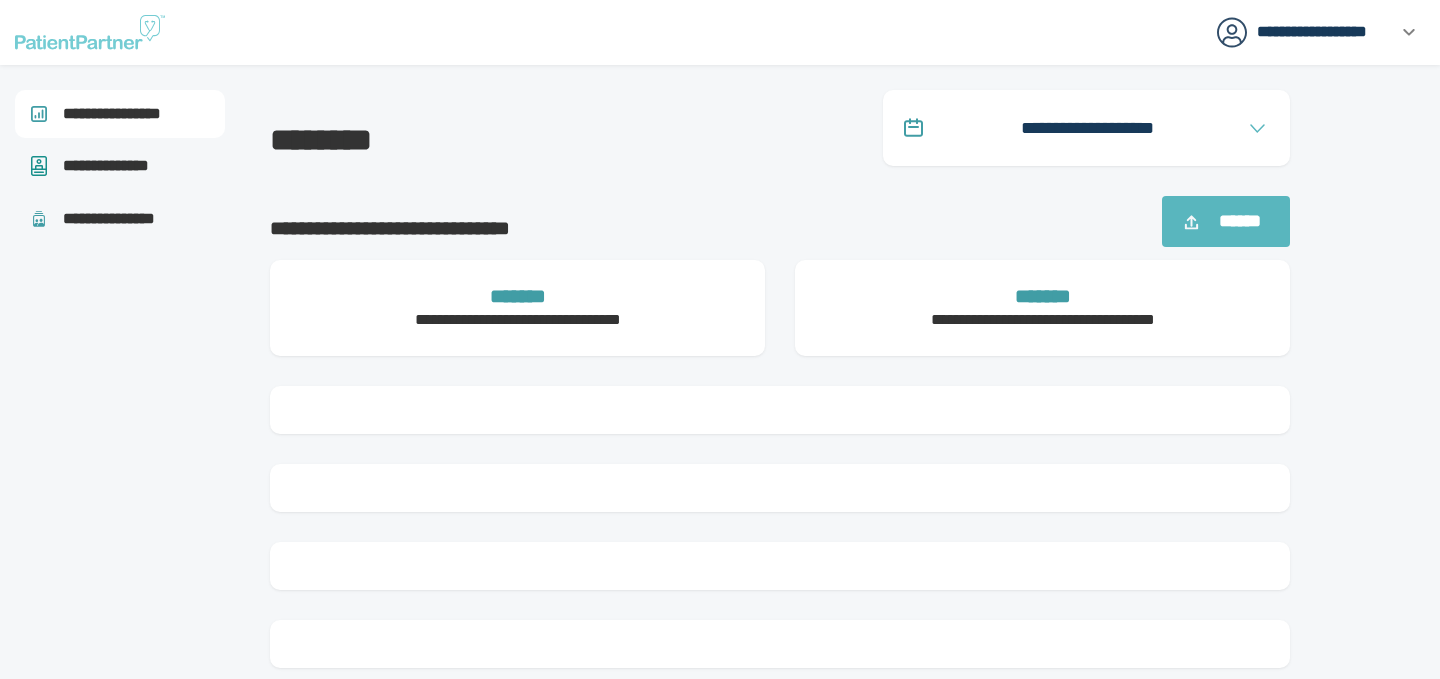 scroll, scrollTop: 0, scrollLeft: 0, axis: both 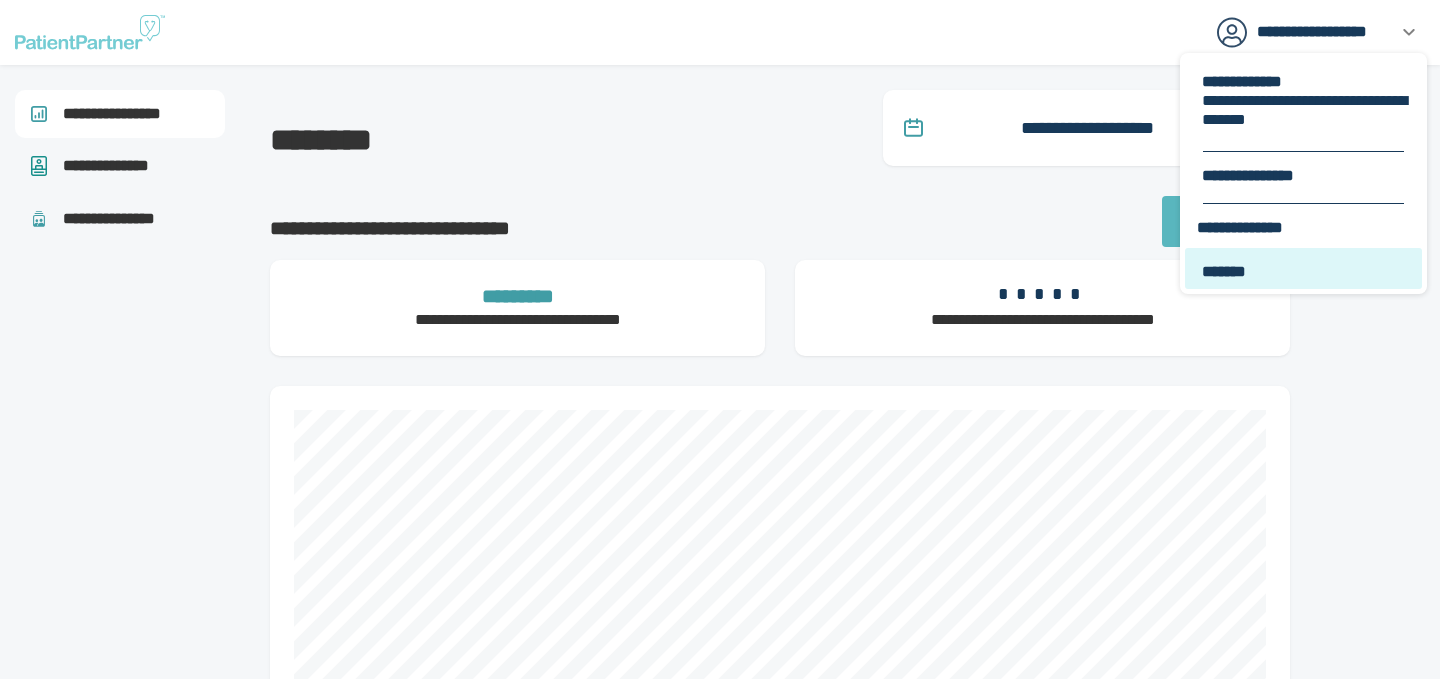 click on "*******" at bounding box center [1305, 271] 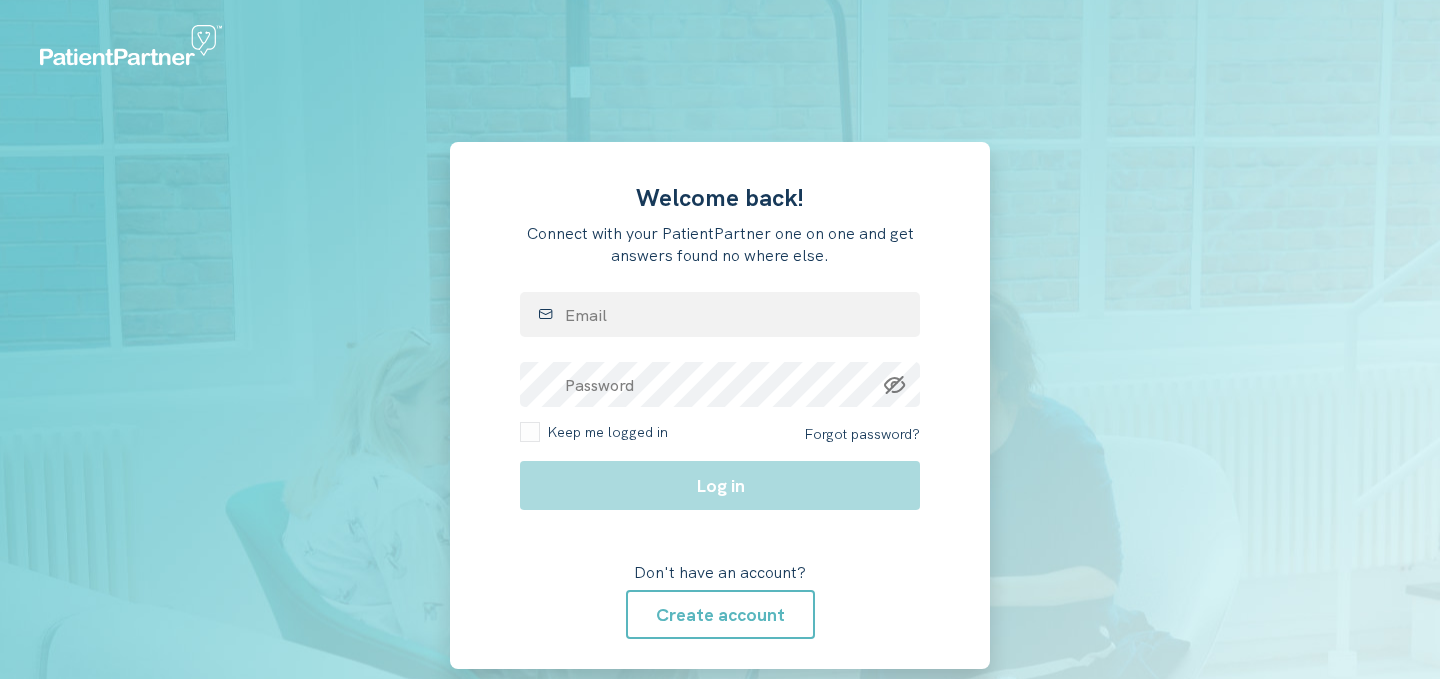 scroll, scrollTop: 0, scrollLeft: 0, axis: both 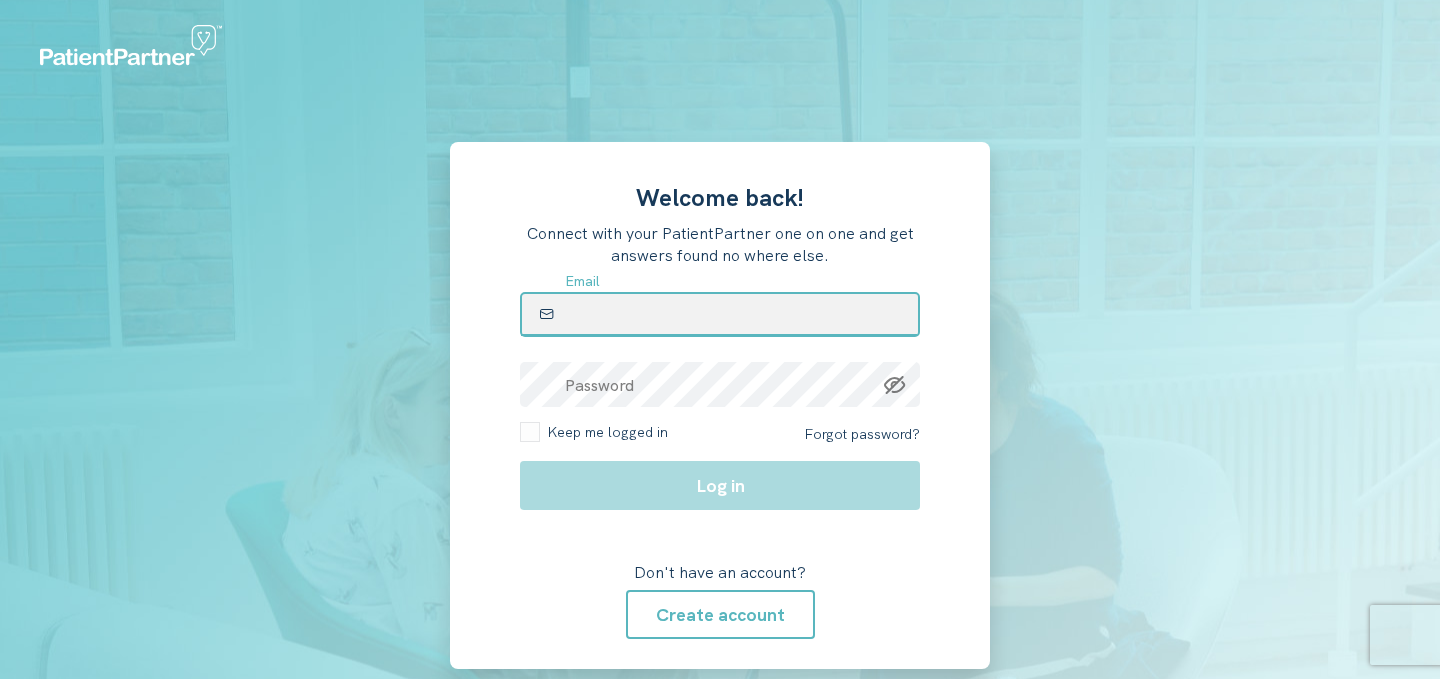 click at bounding box center (720, 314) 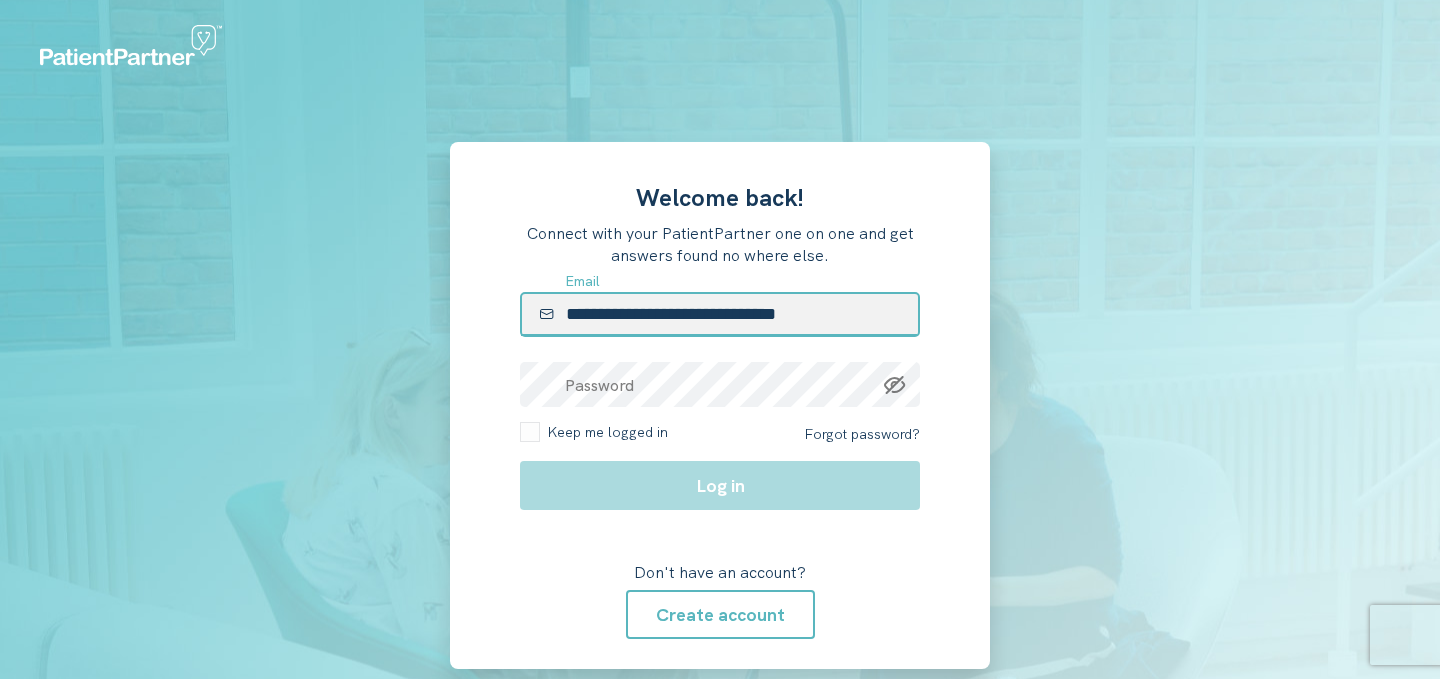 type on "**********" 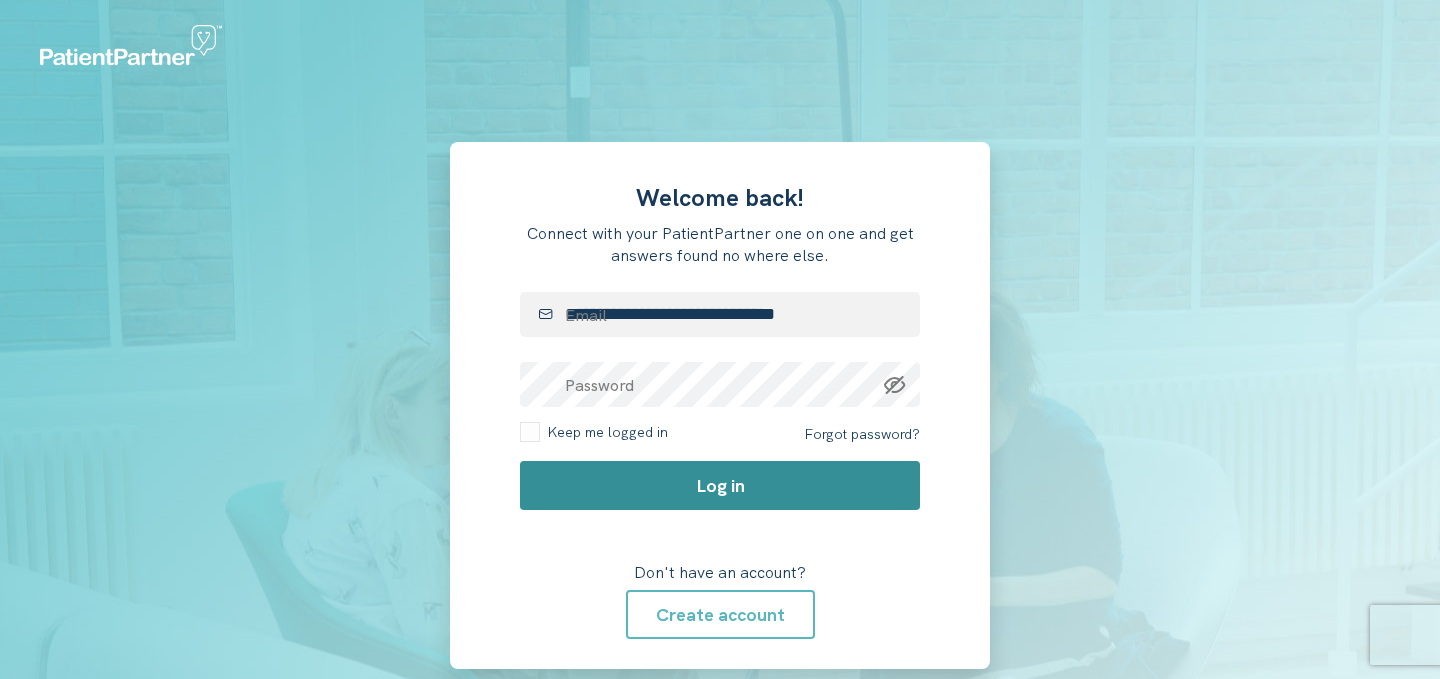 click on "Log in" 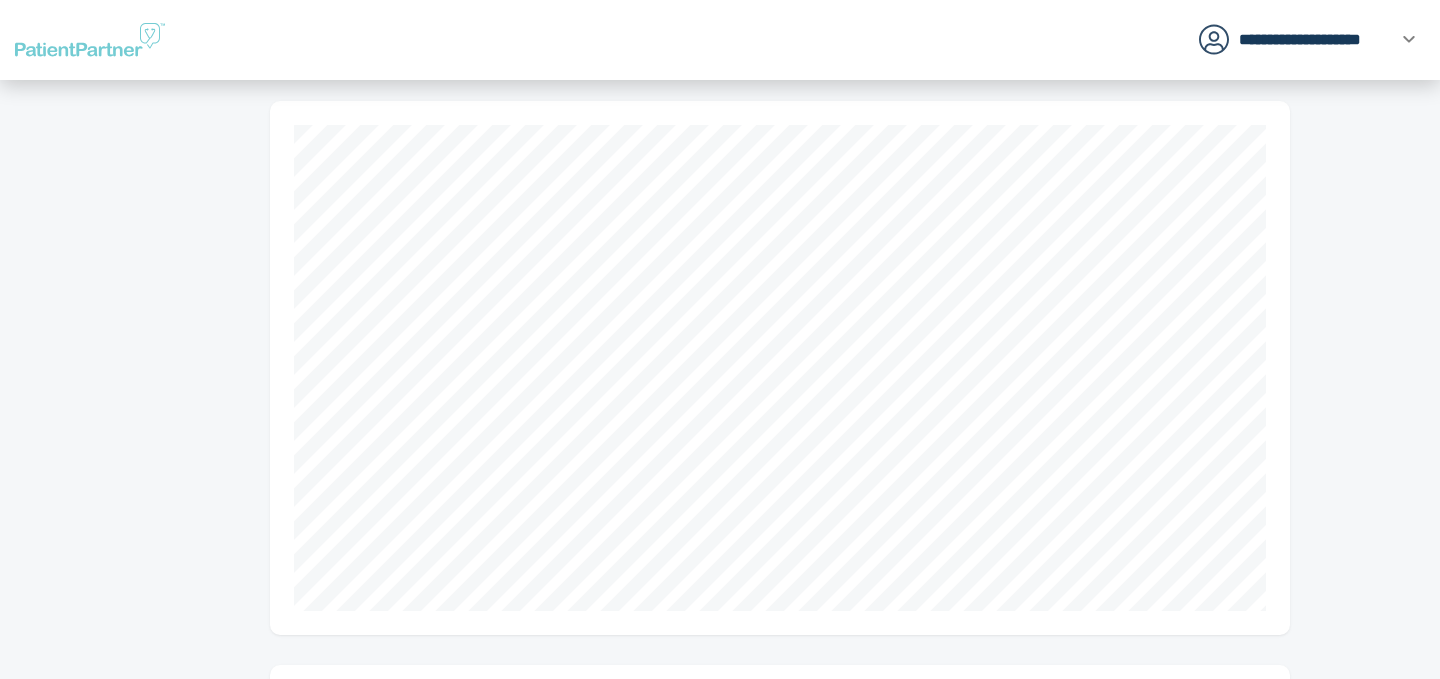 scroll, scrollTop: 0, scrollLeft: 0, axis: both 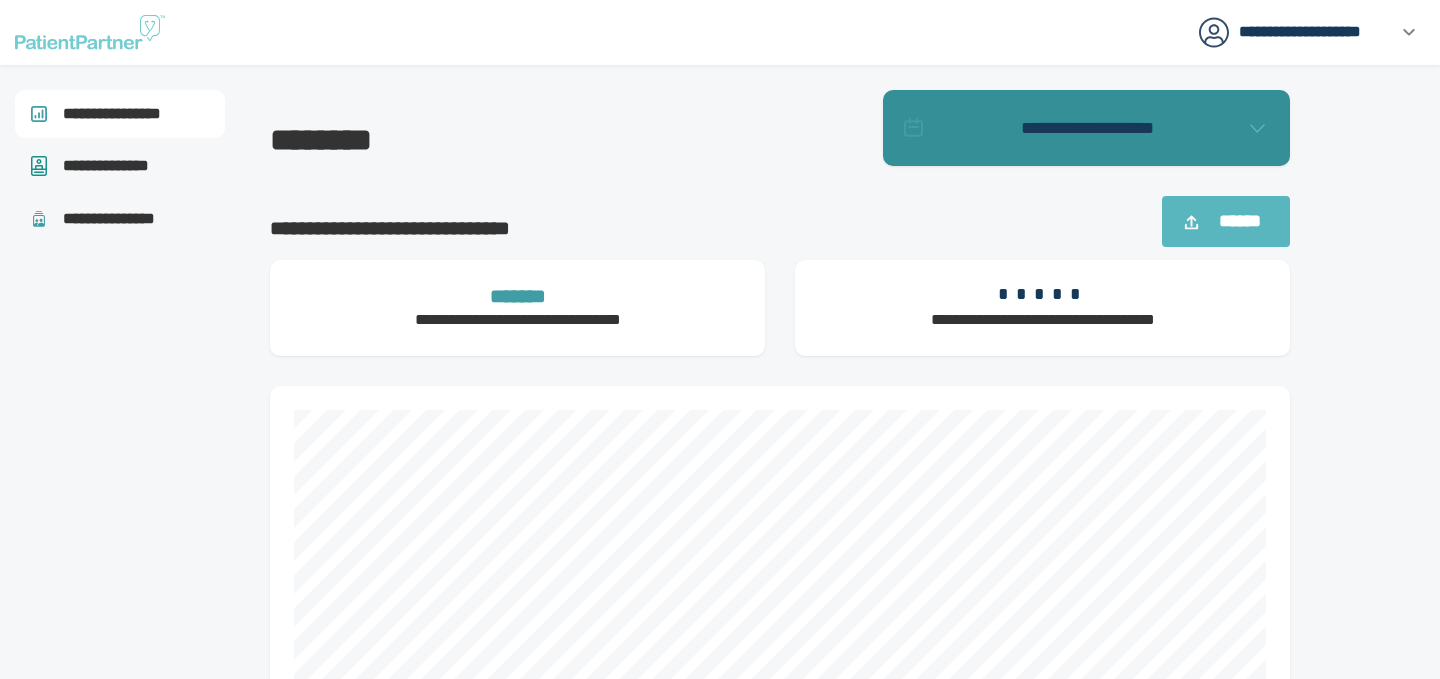 click on "**********" at bounding box center [1088, 128] 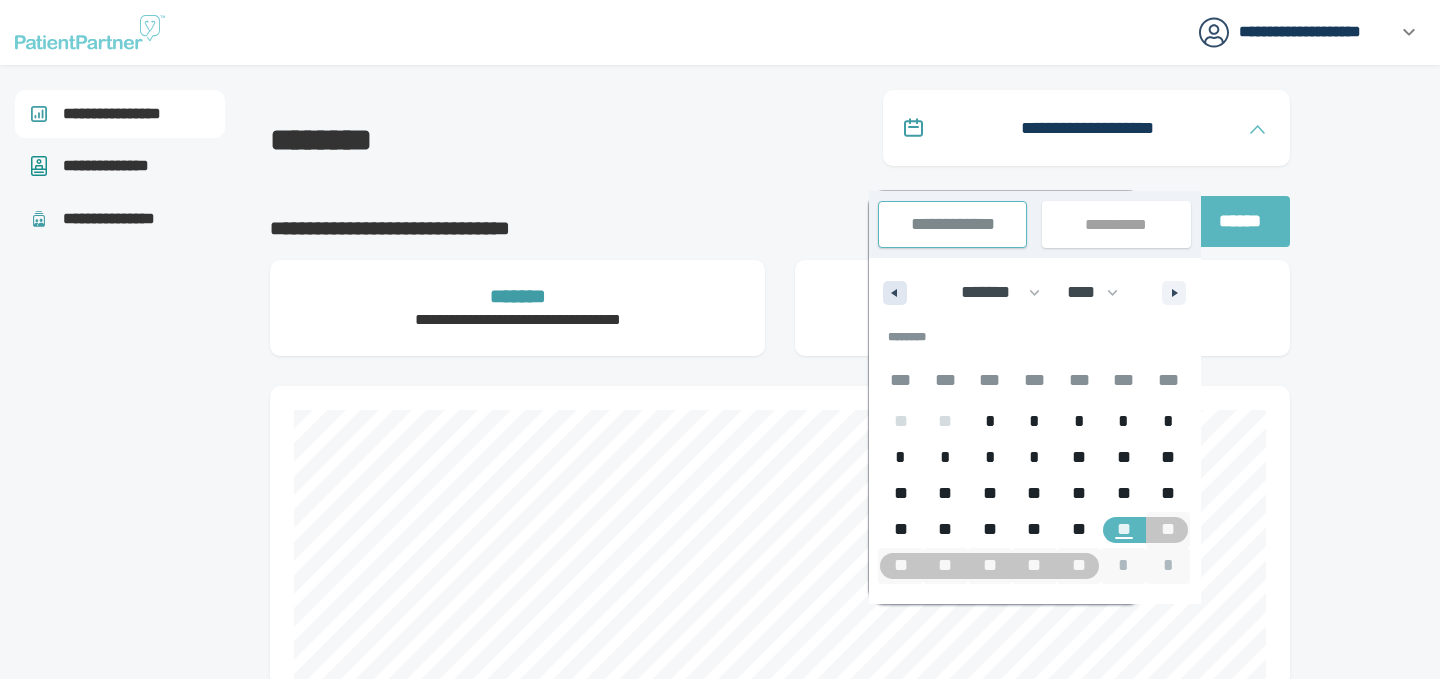 click at bounding box center [895, 293] 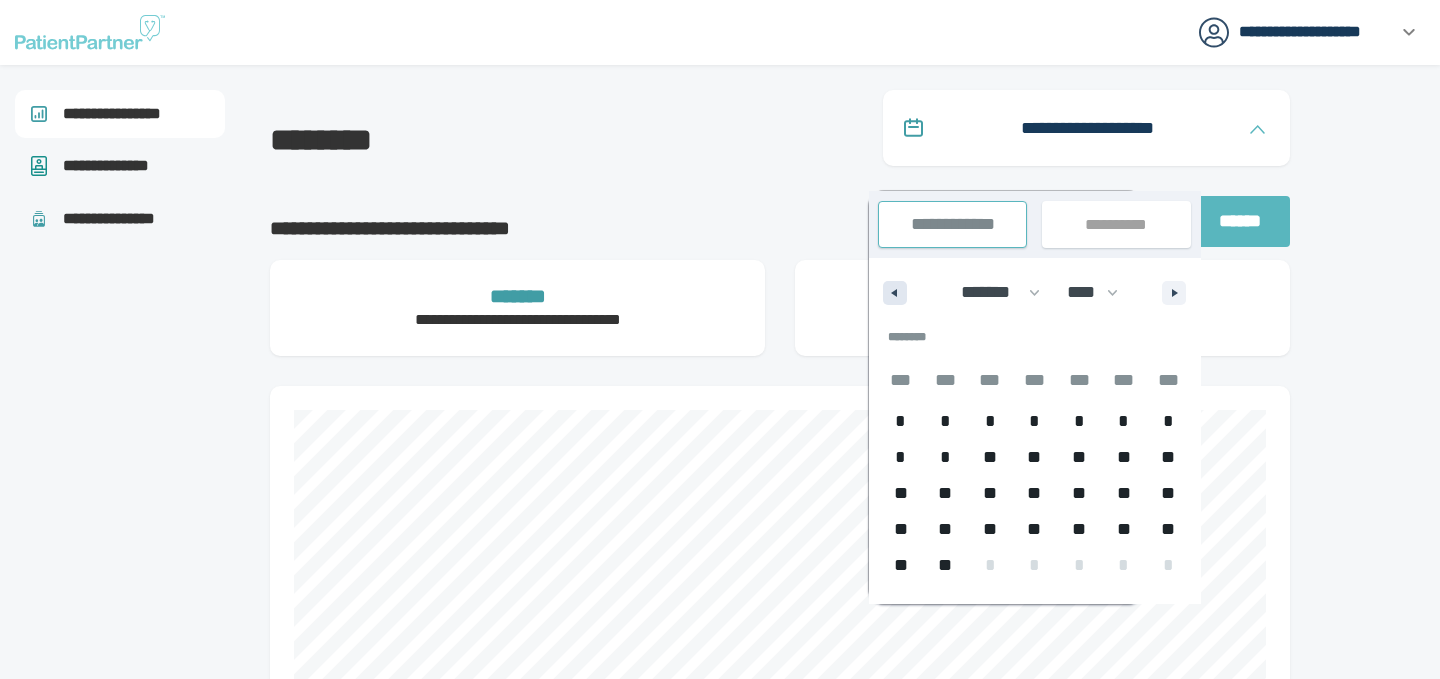 click at bounding box center (895, 293) 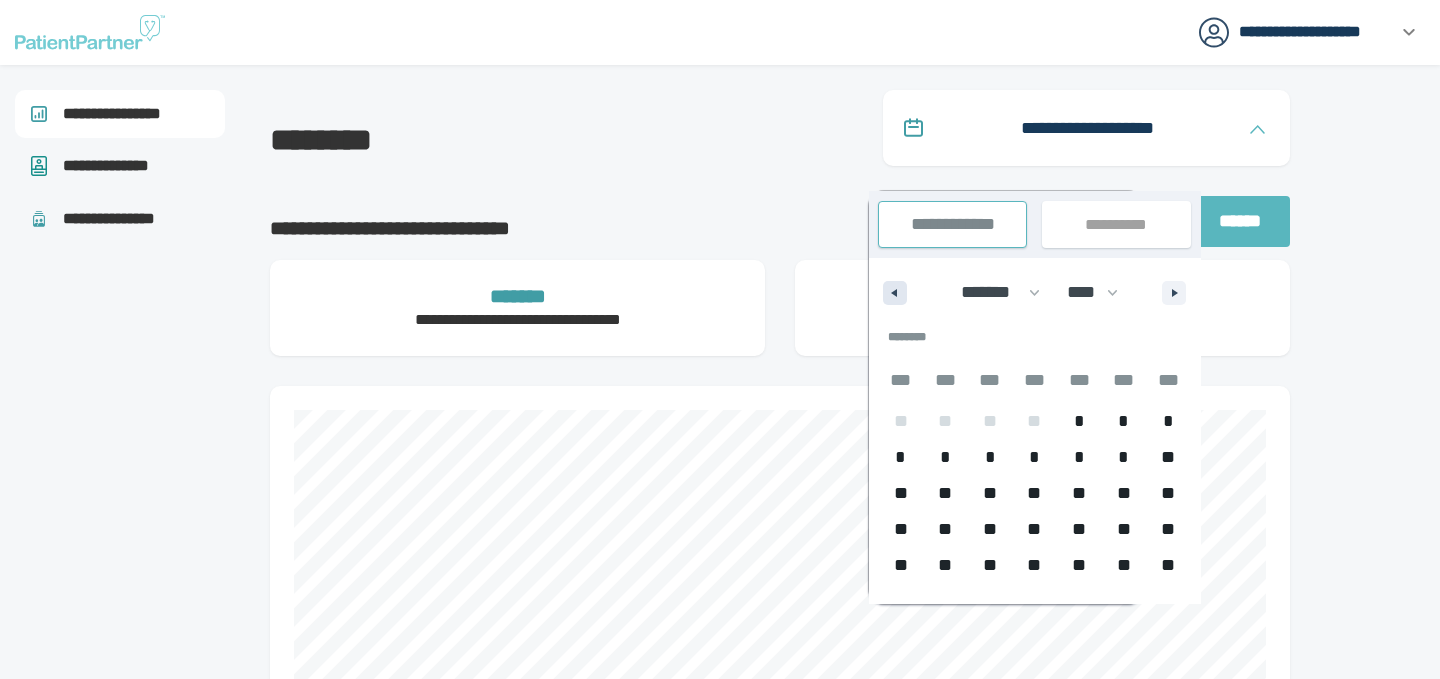 click at bounding box center [895, 293] 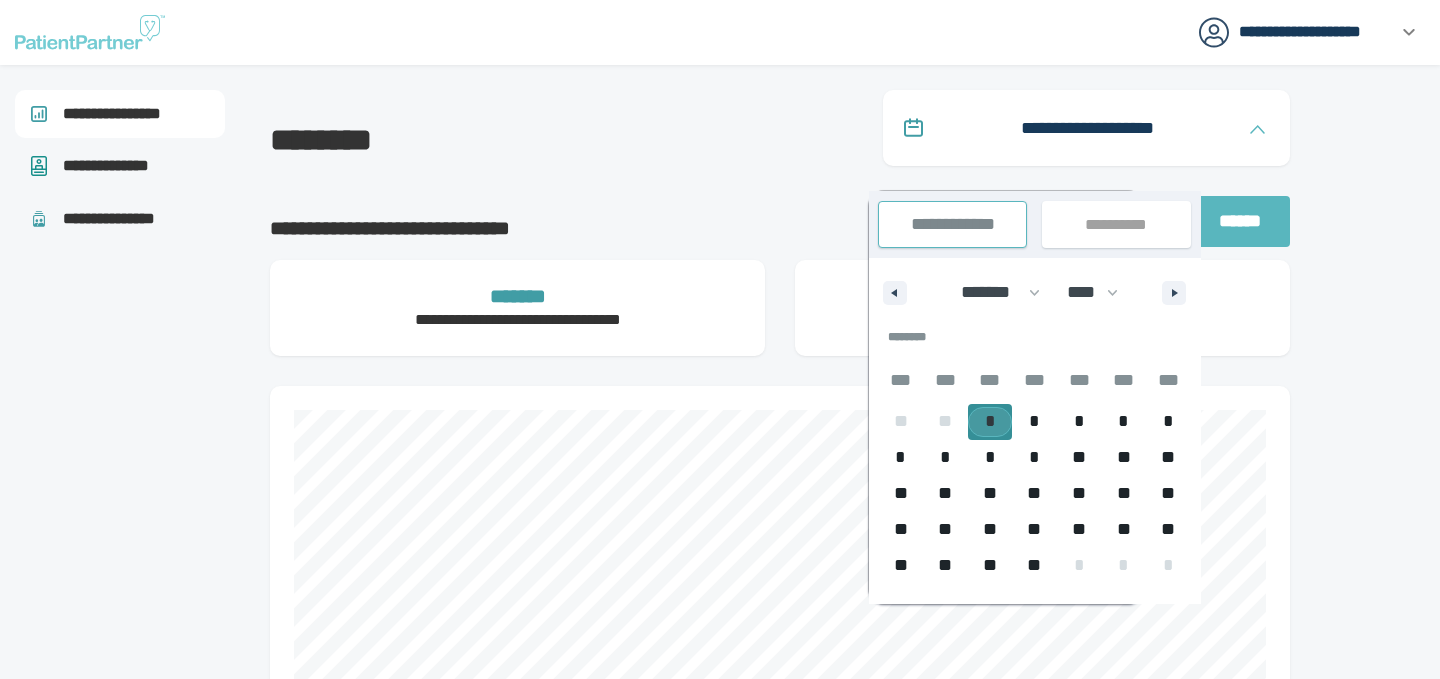 click on "*" at bounding box center (990, 422) 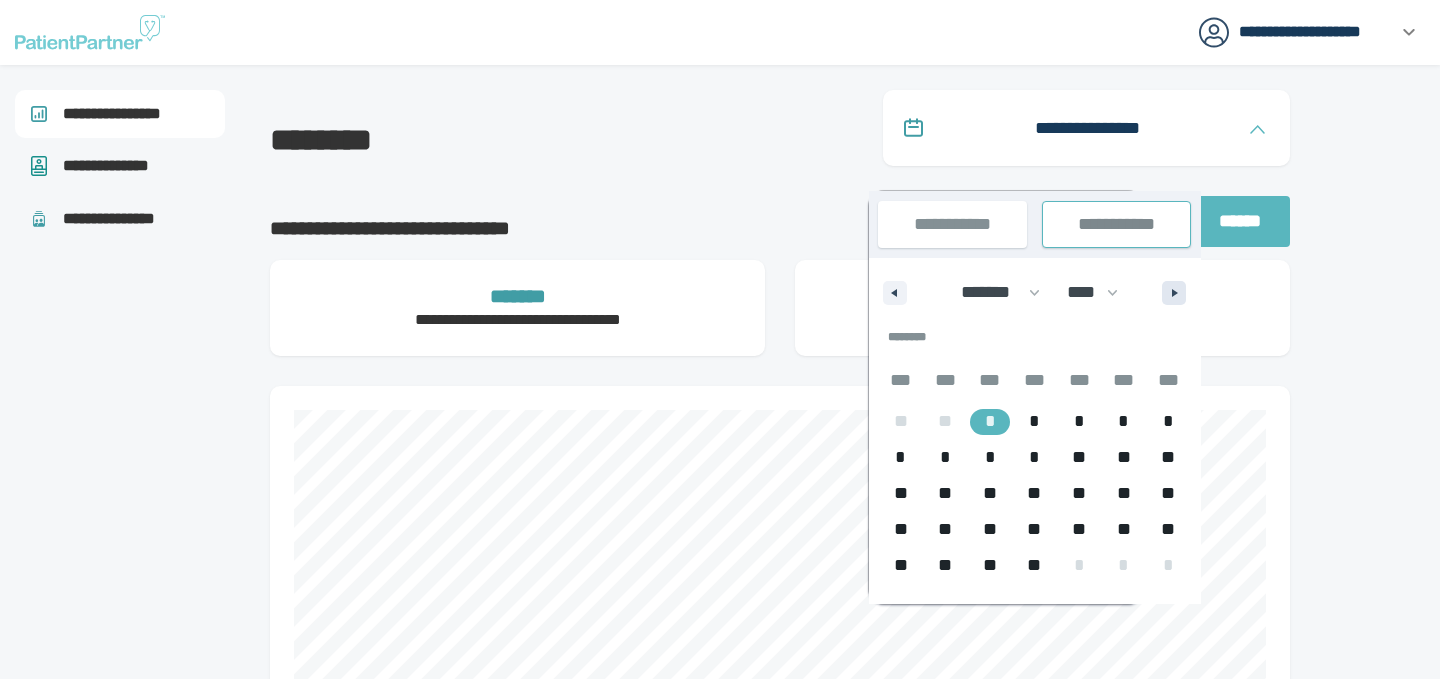 click at bounding box center [1174, 293] 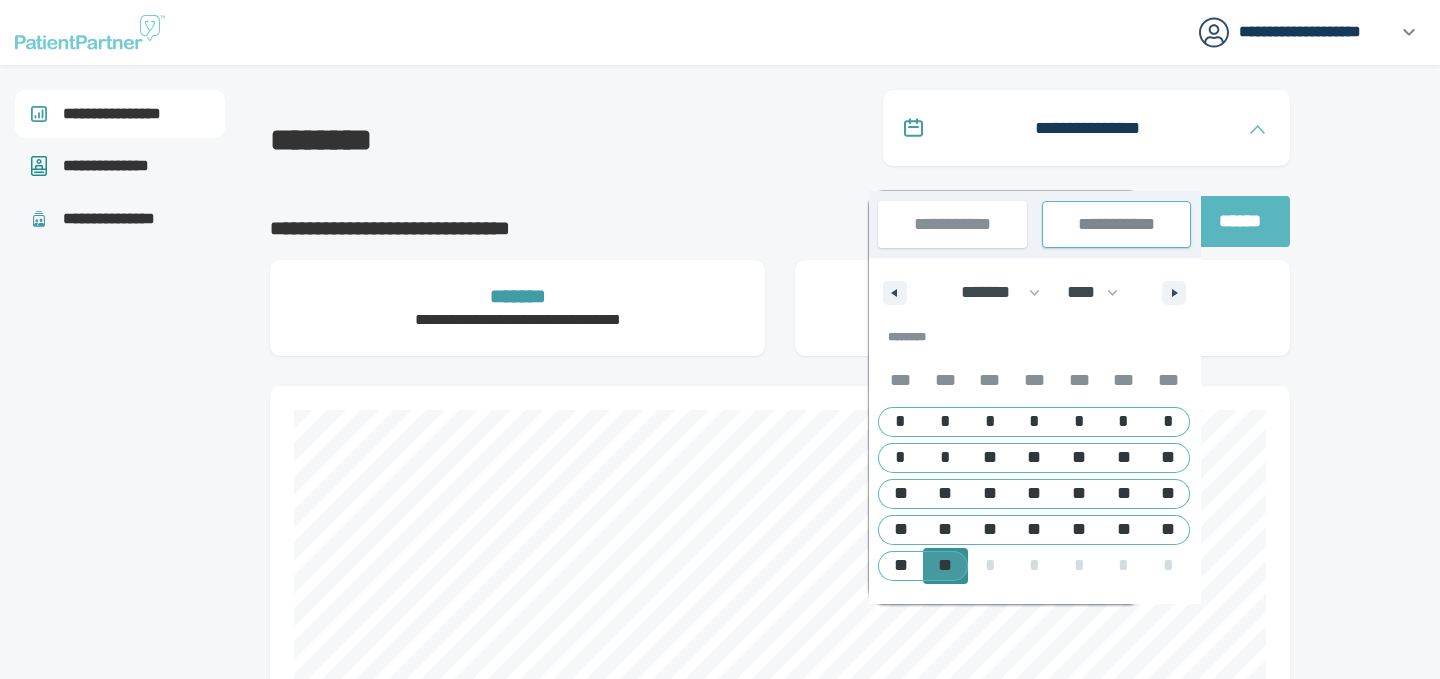 click on "**" at bounding box center [945, 565] 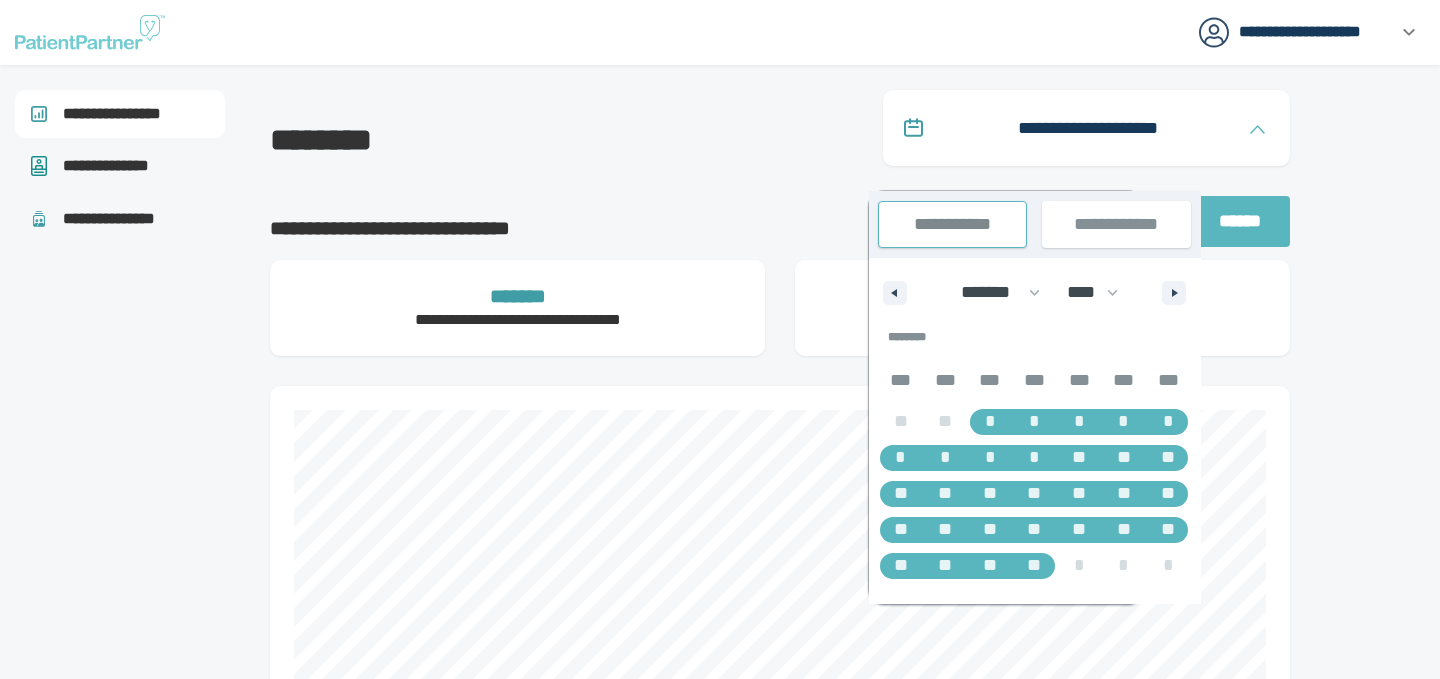 click at bounding box center (1380, 1673) 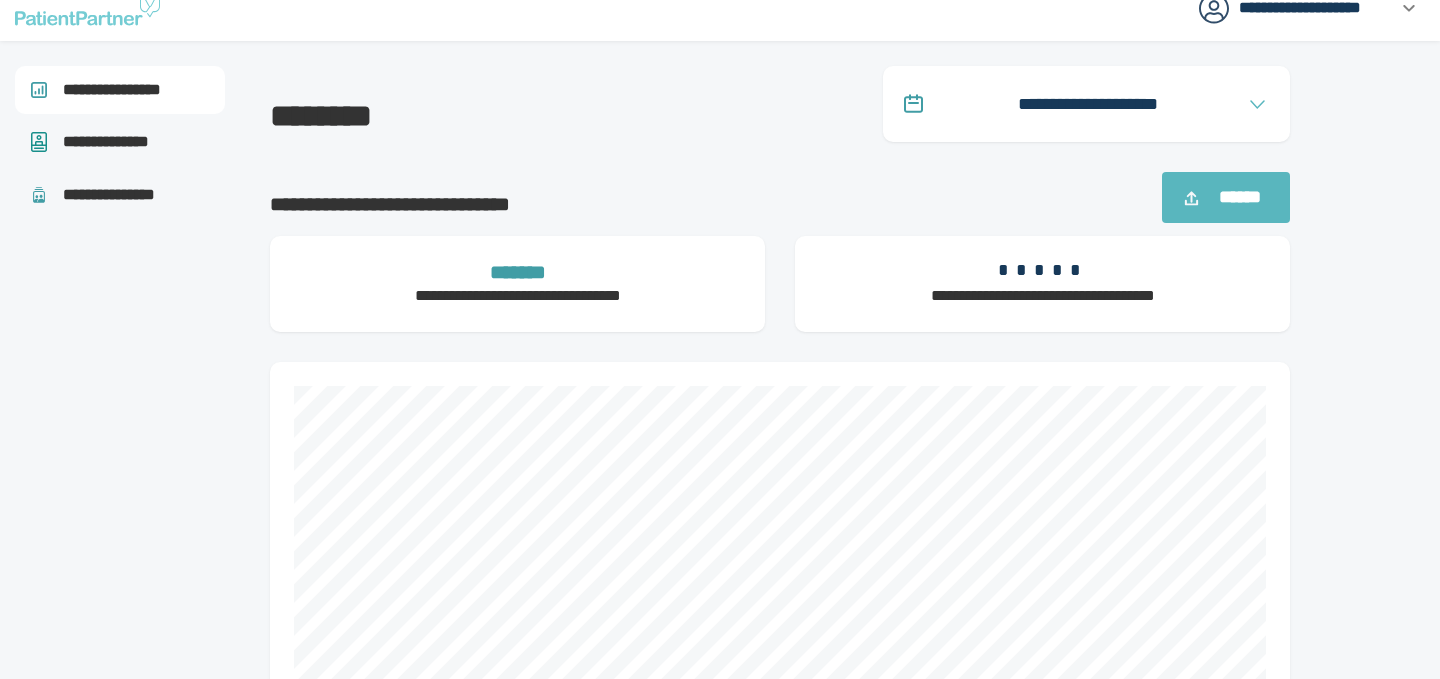 scroll, scrollTop: 0, scrollLeft: 0, axis: both 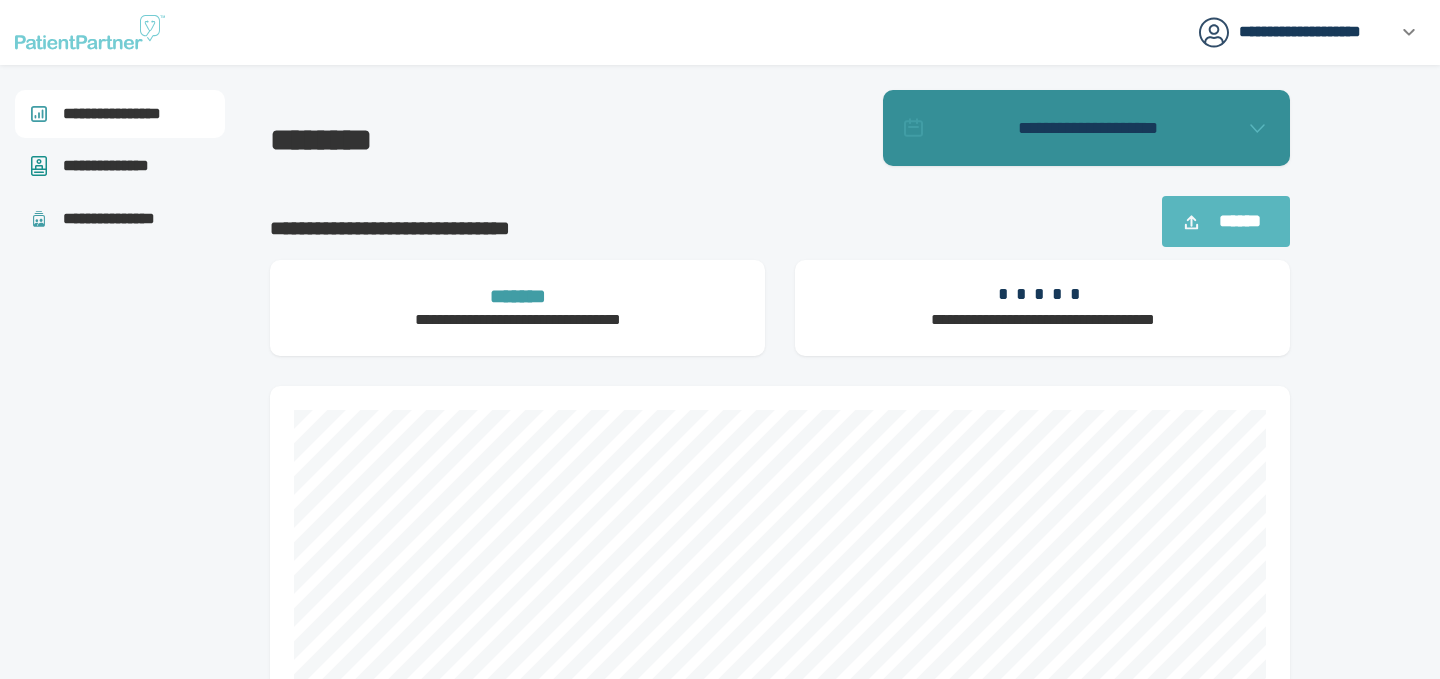 click on "**********" at bounding box center [1088, 128] 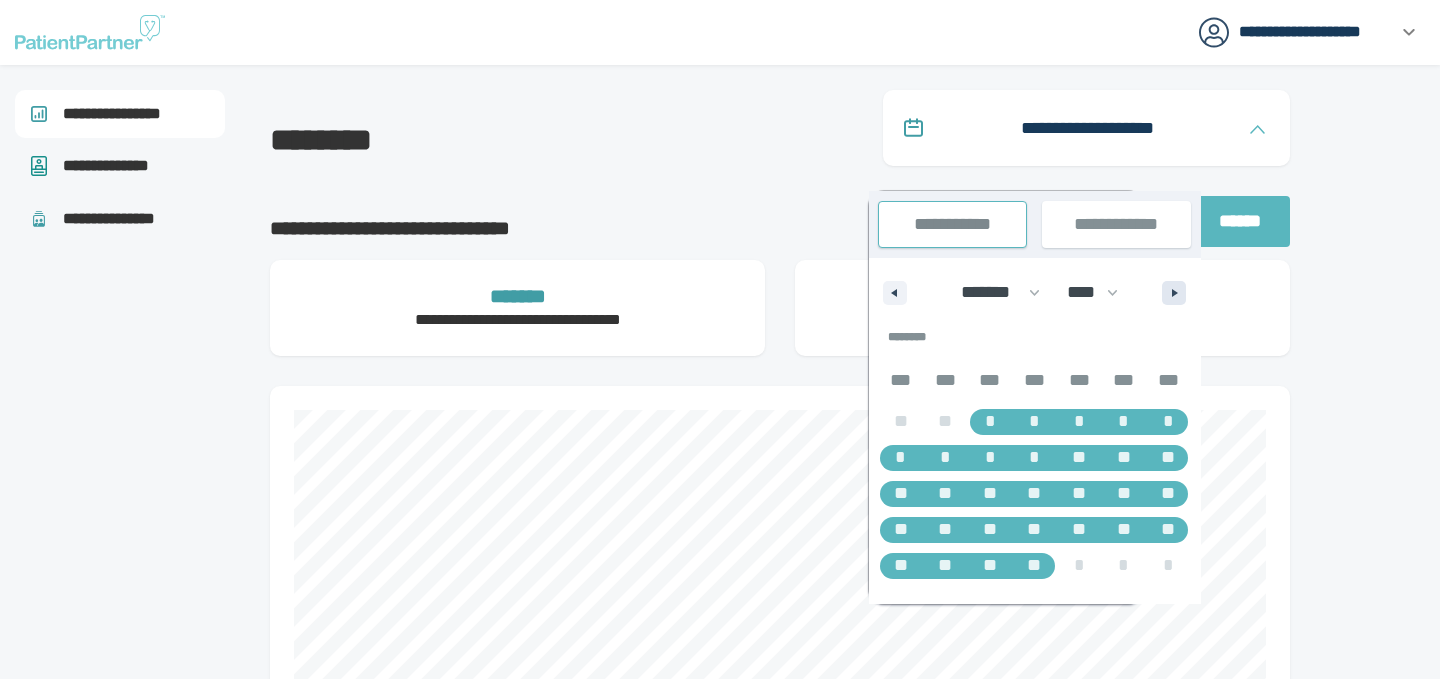 click at bounding box center [1177, 293] 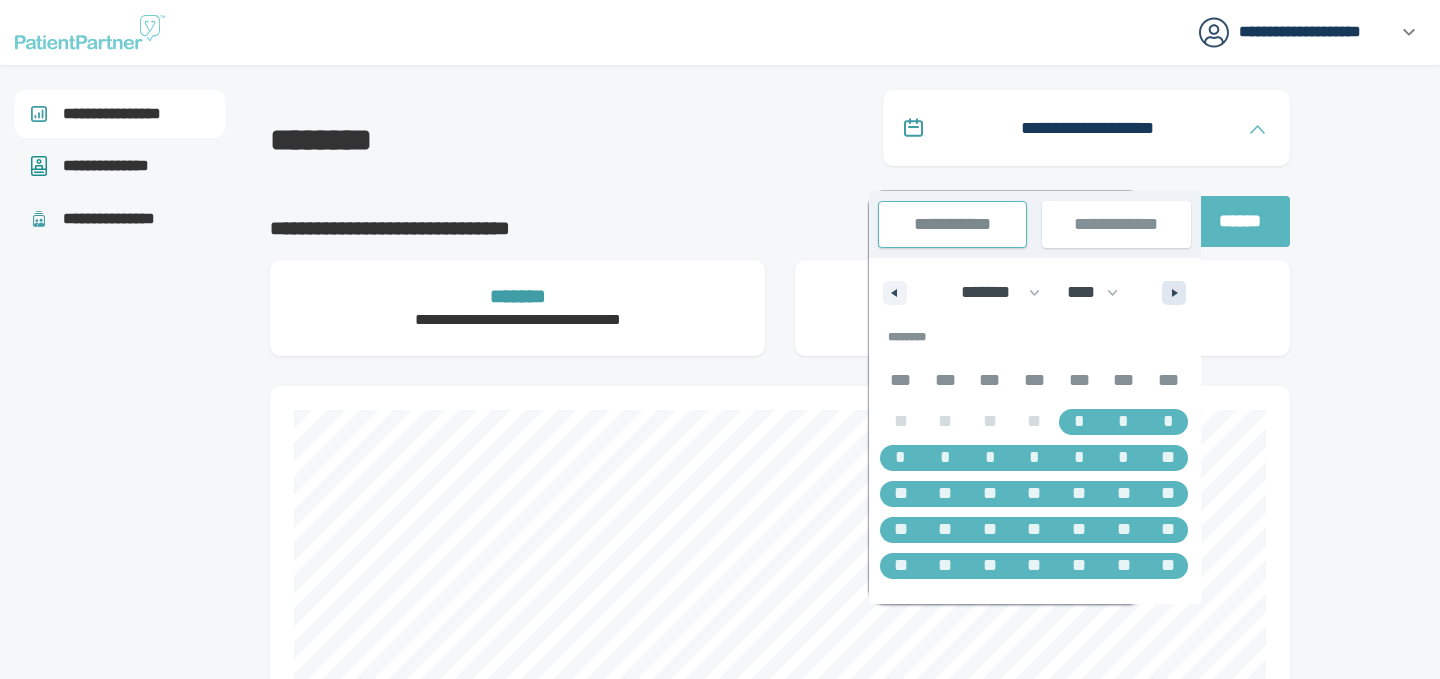 click at bounding box center [1177, 293] 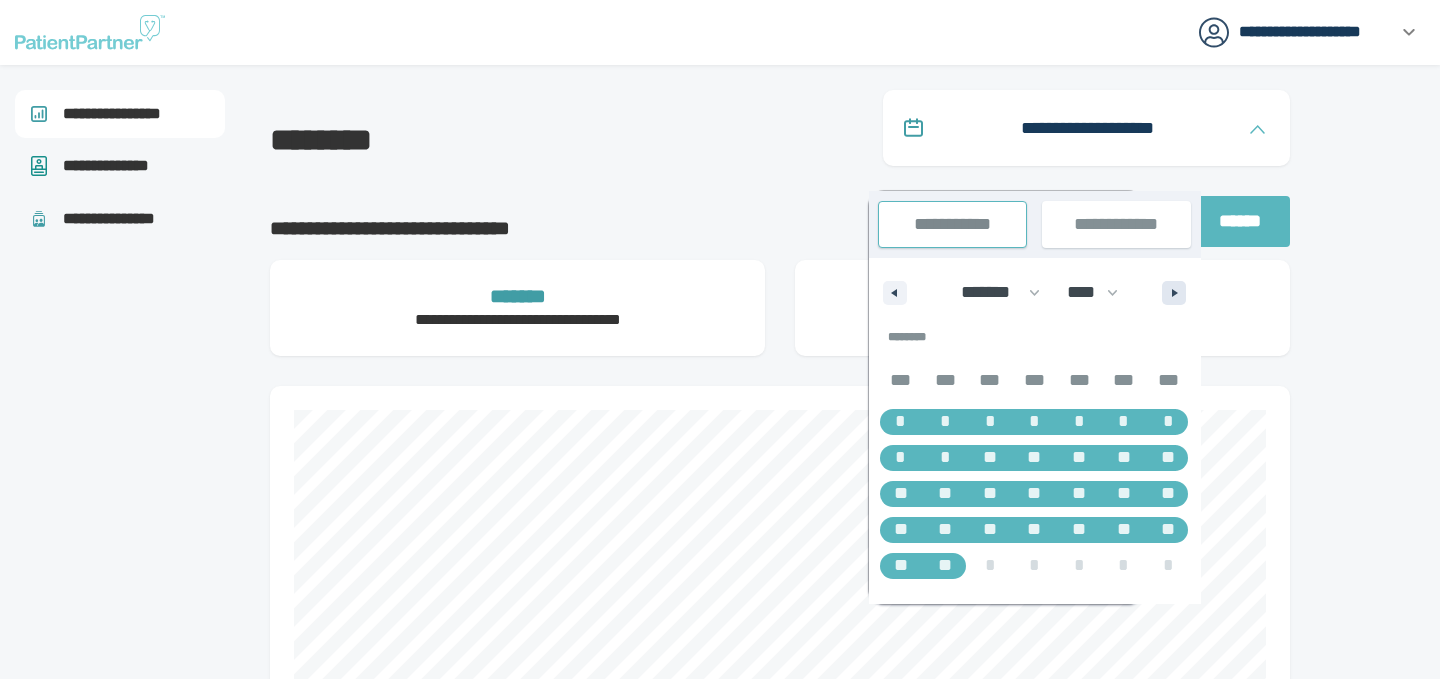 click at bounding box center (1177, 293) 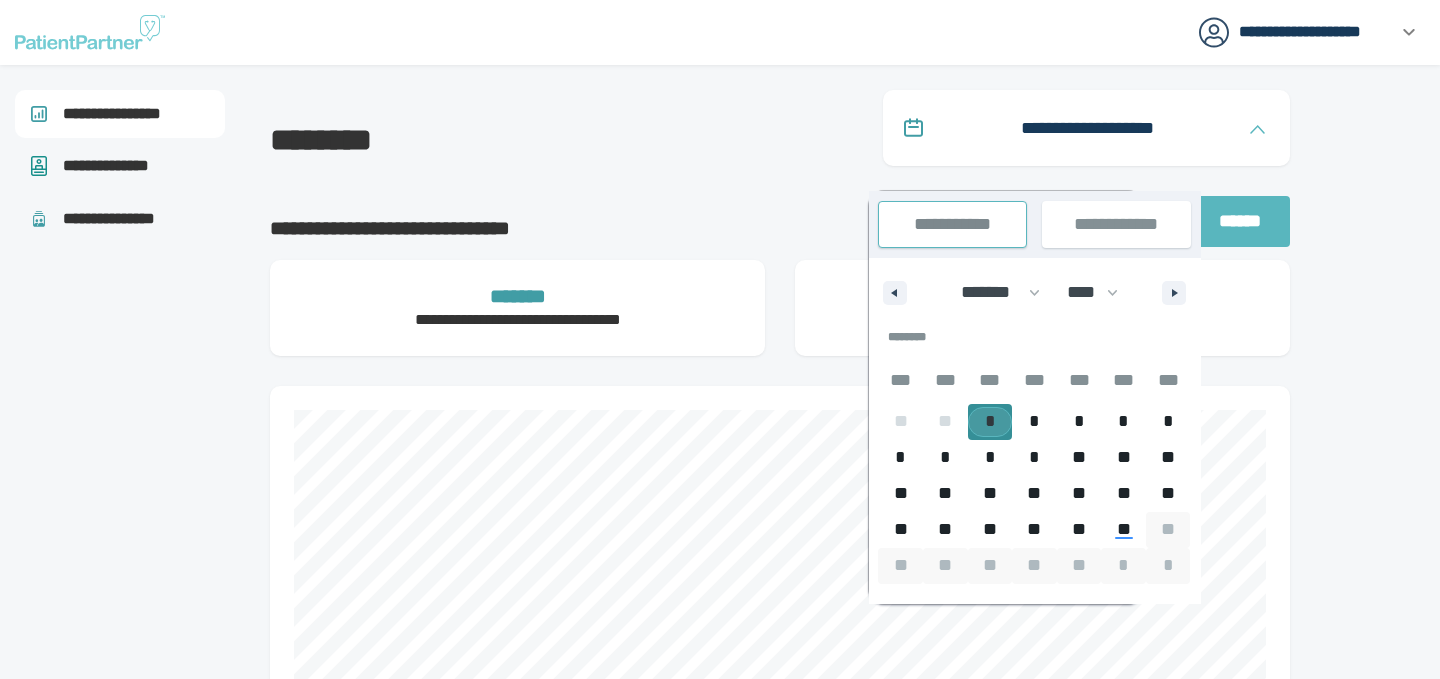 click on "*" at bounding box center [990, 421] 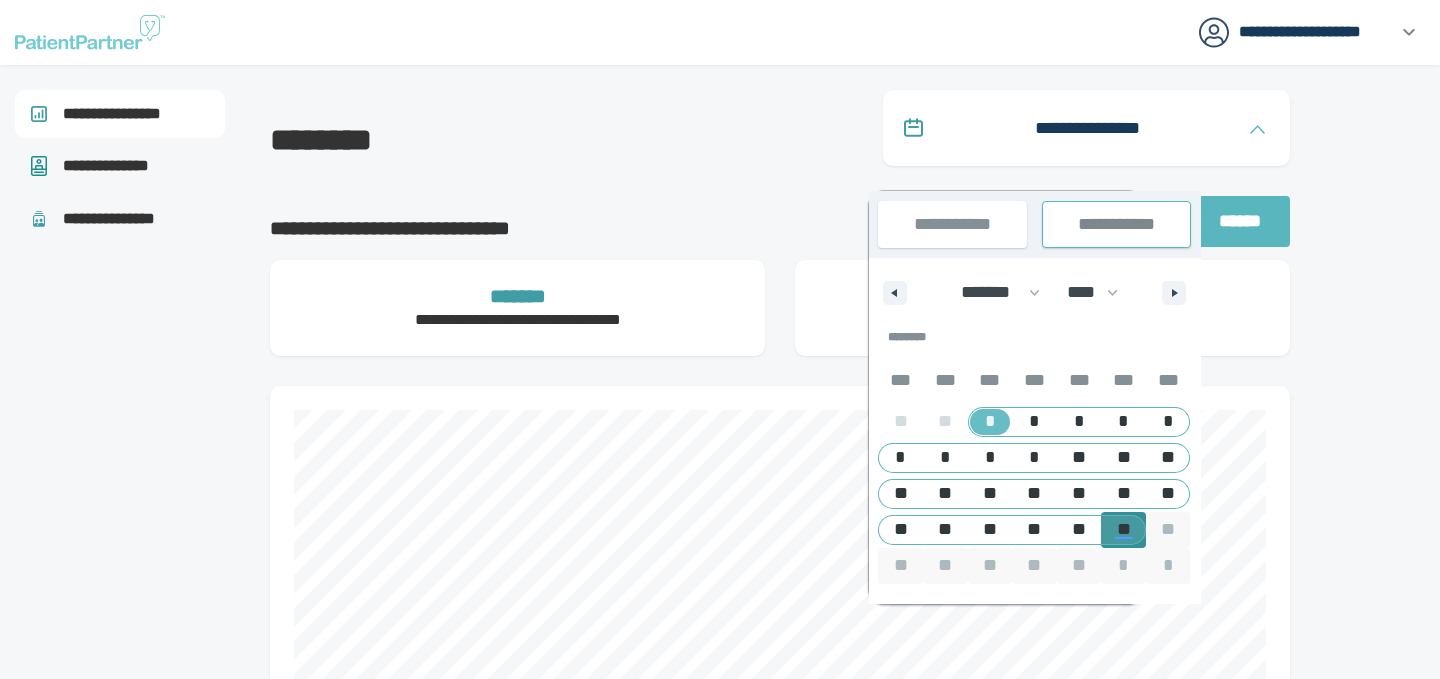 click on "**" at bounding box center [1123, 529] 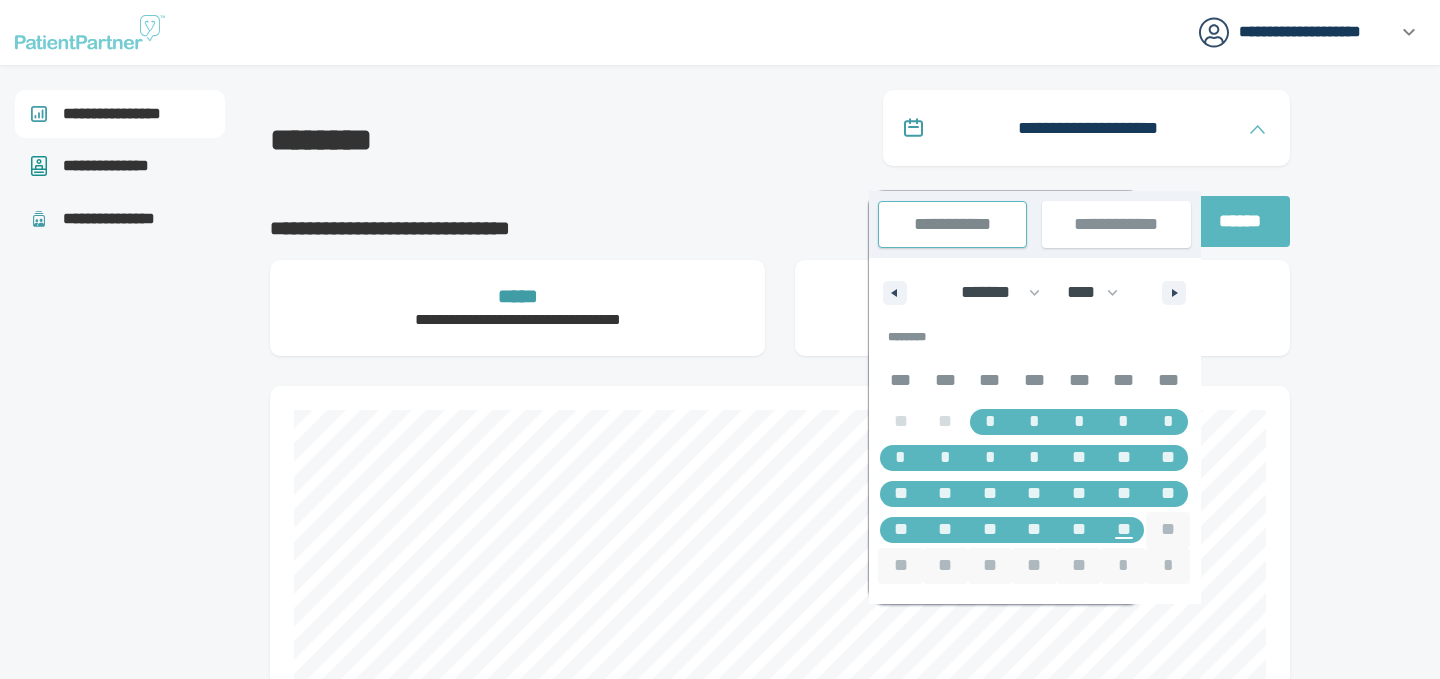 click at bounding box center (1380, 1673) 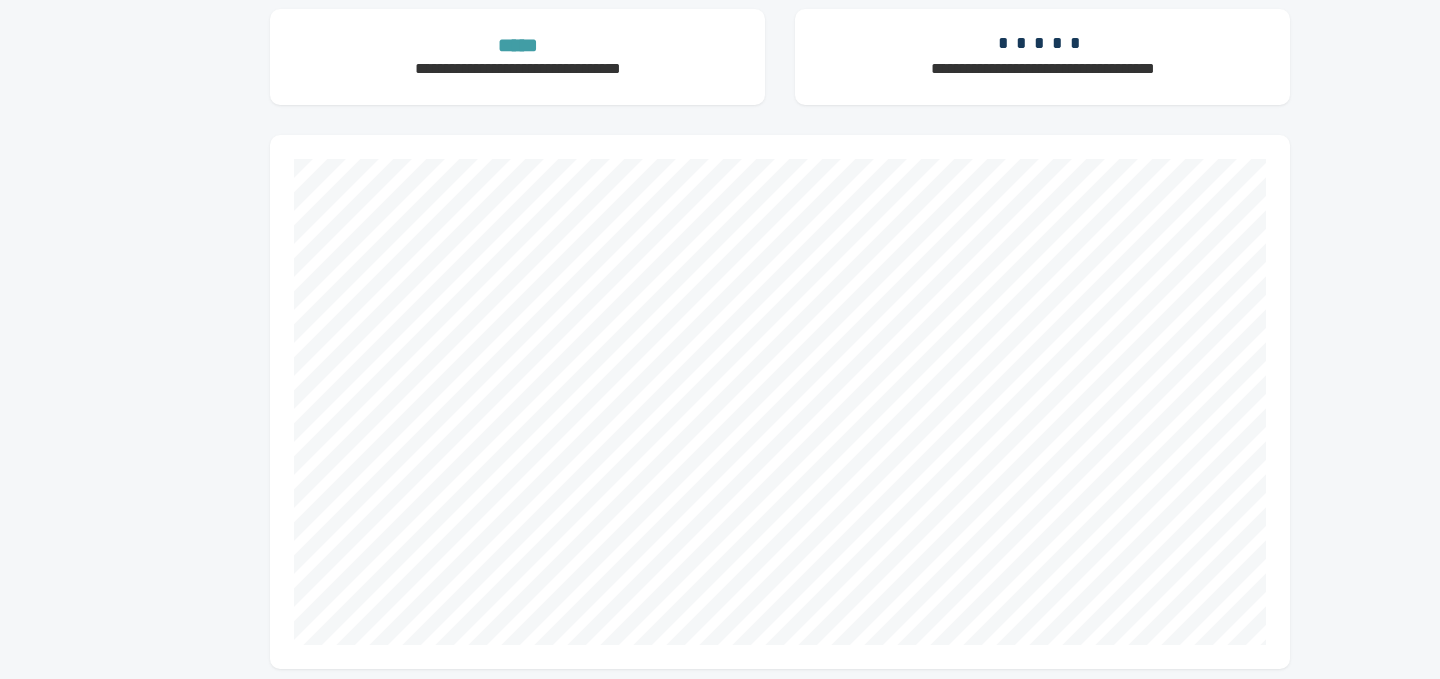 scroll, scrollTop: 265, scrollLeft: 0, axis: vertical 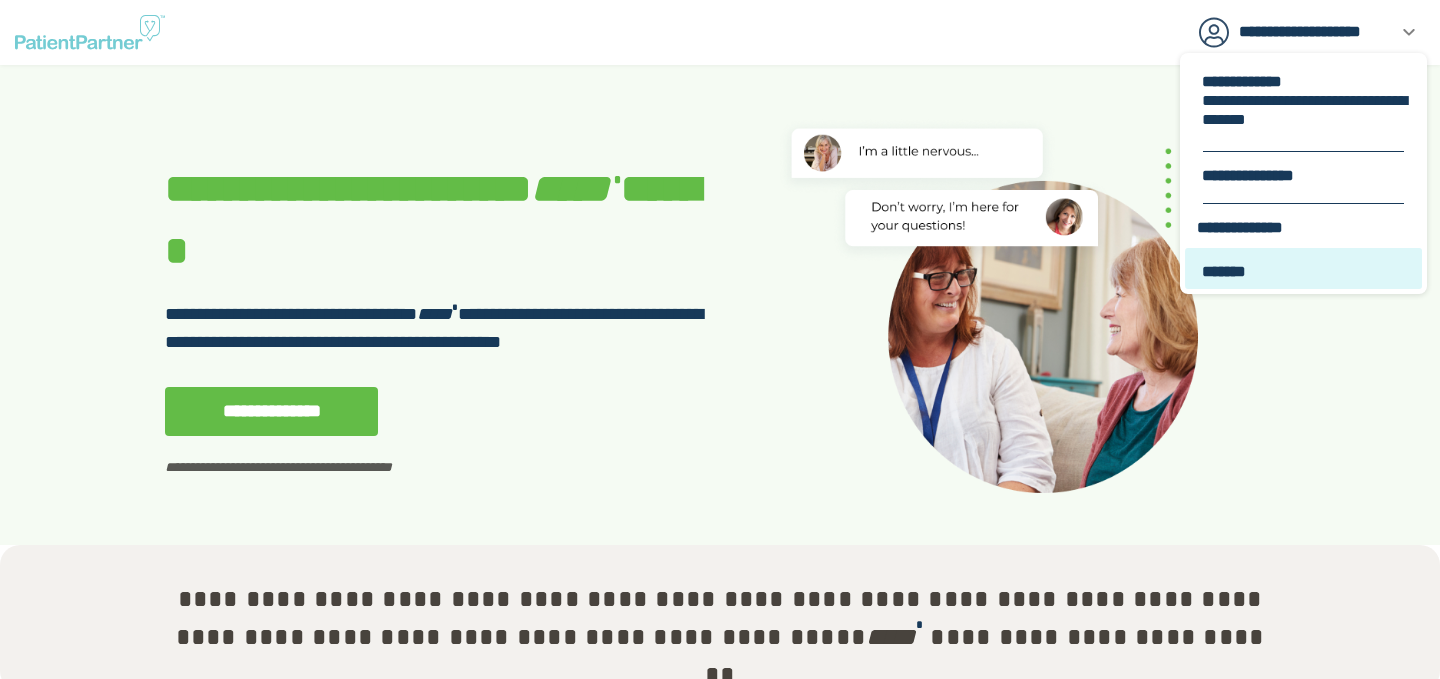 click on "*******" at bounding box center (1305, 271) 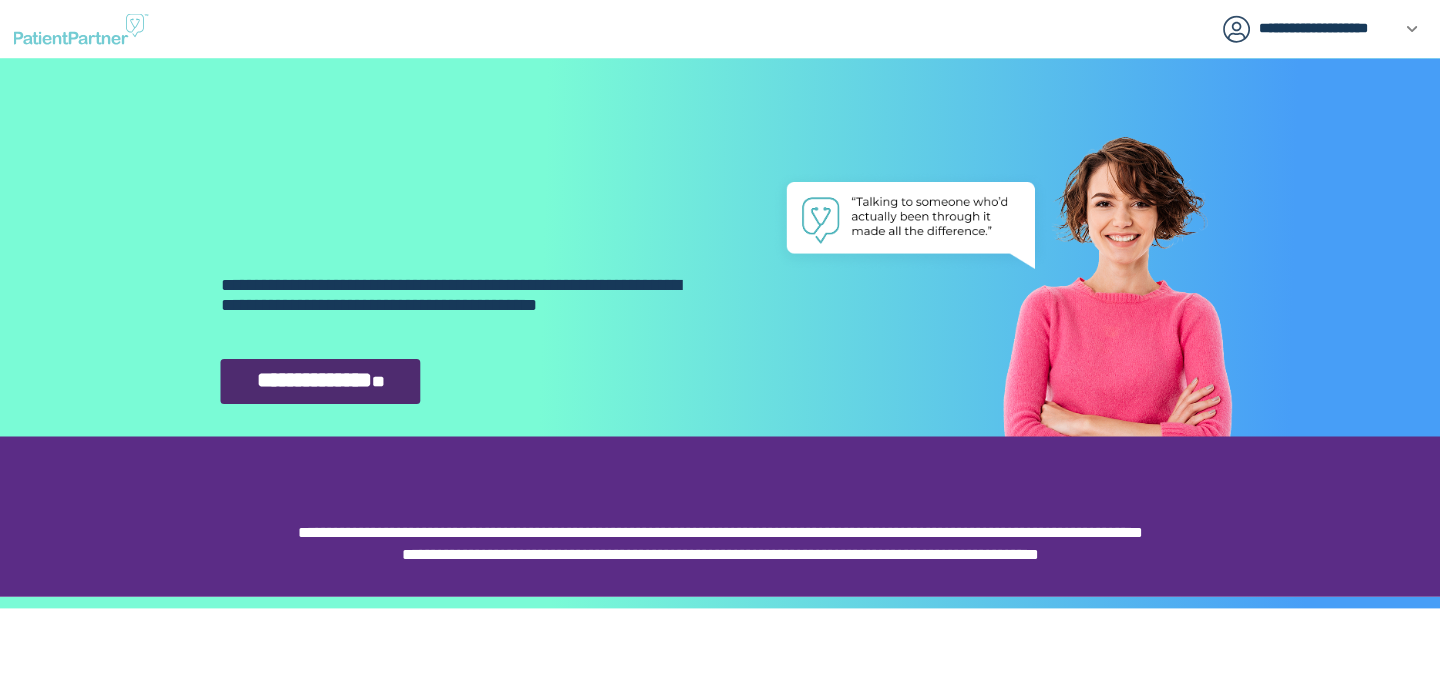 scroll, scrollTop: 0, scrollLeft: 0, axis: both 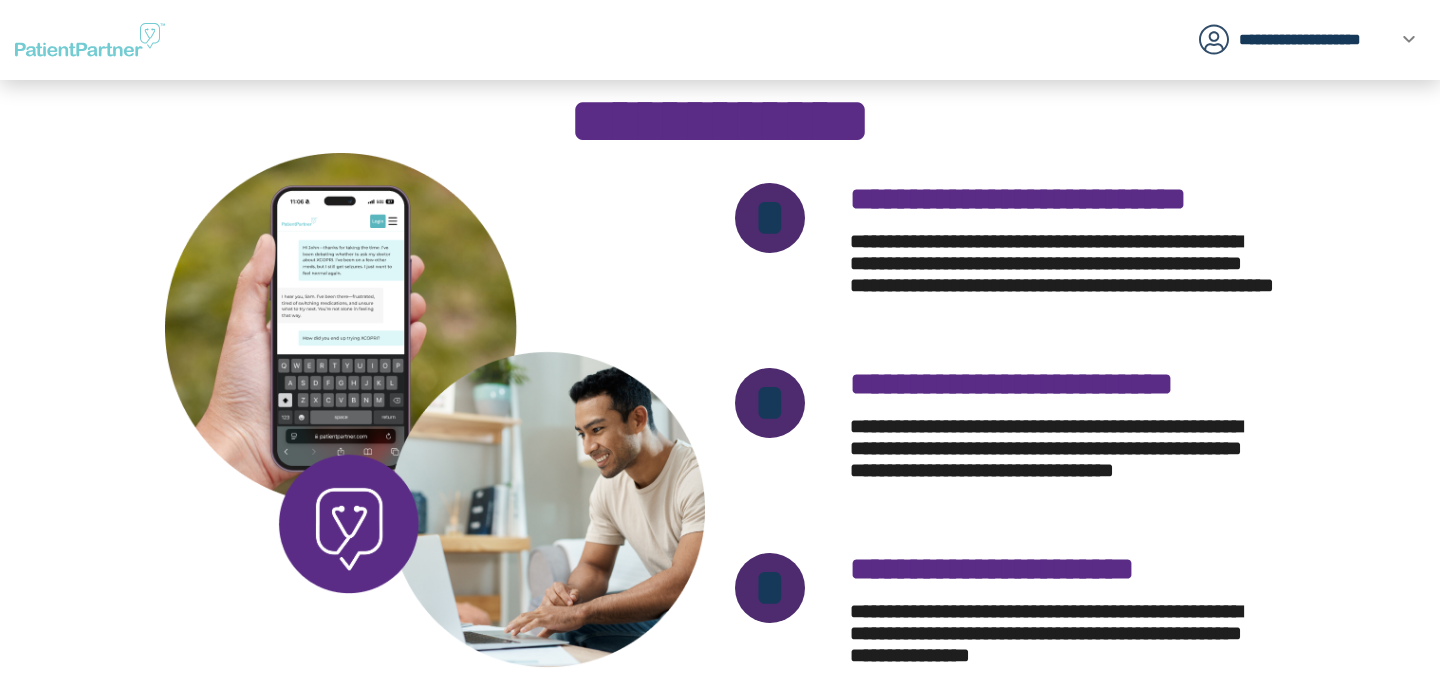 click on "*" at bounding box center (770, 403) 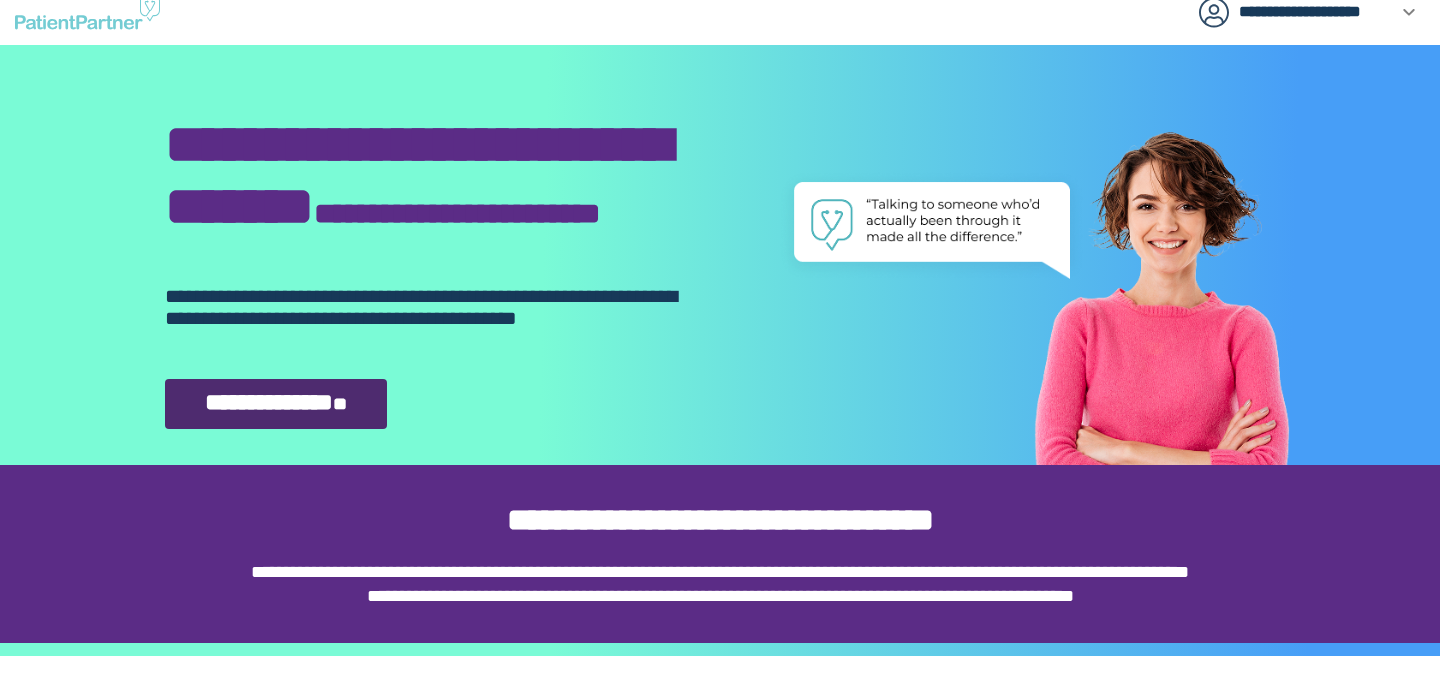 scroll, scrollTop: 22, scrollLeft: 0, axis: vertical 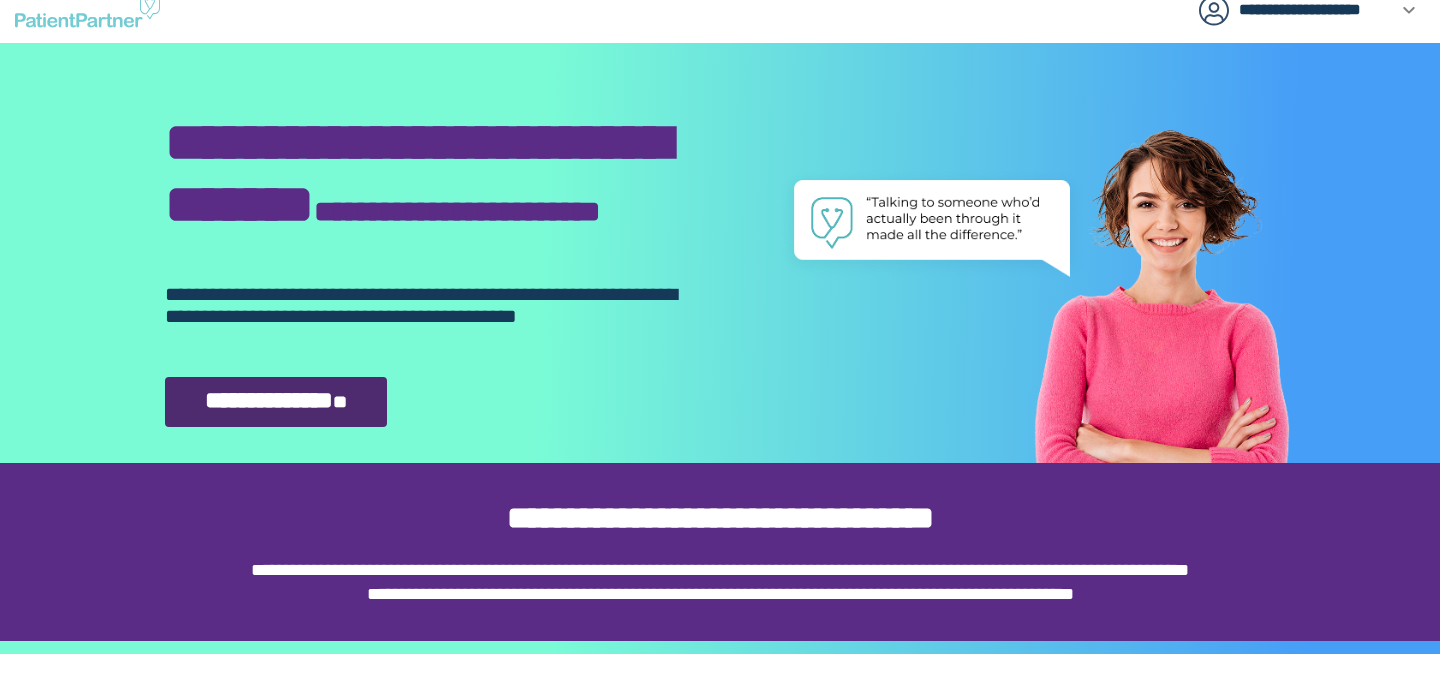click on "**********" at bounding box center (269, 400) 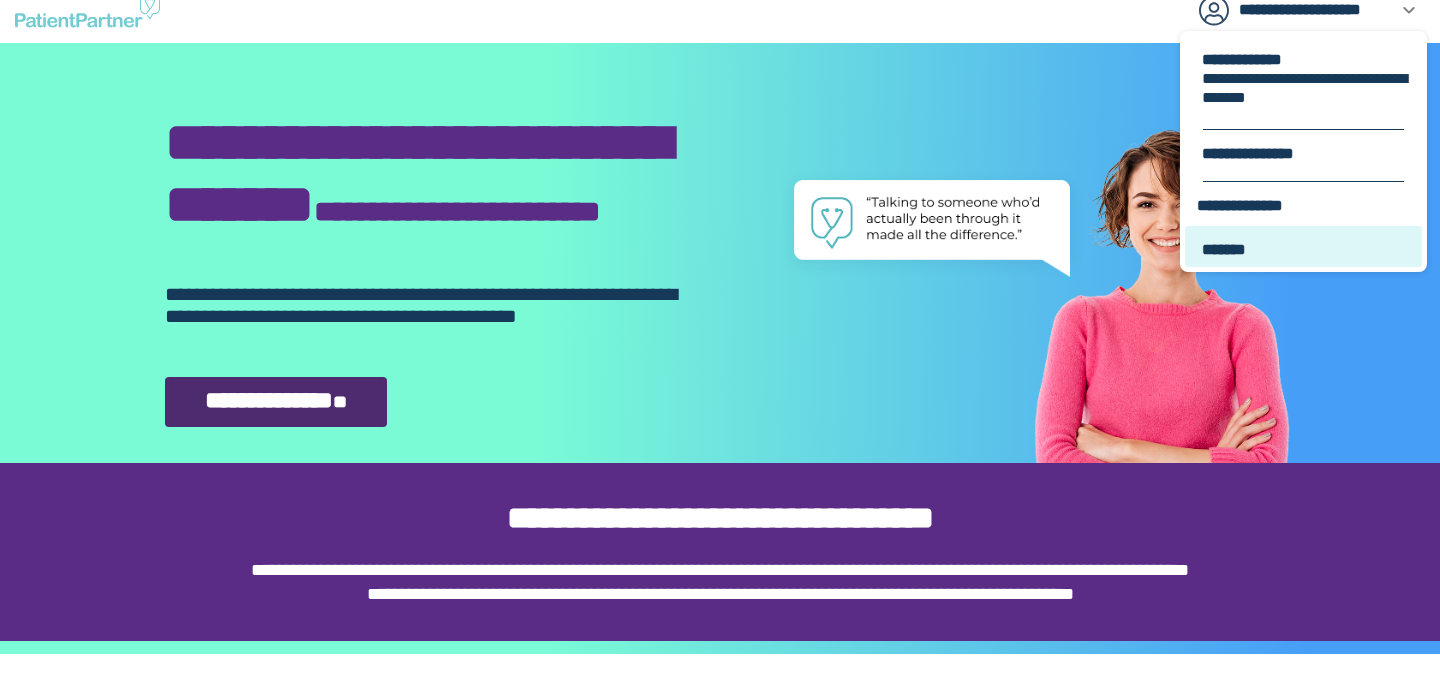 click on "*******" at bounding box center (1305, 249) 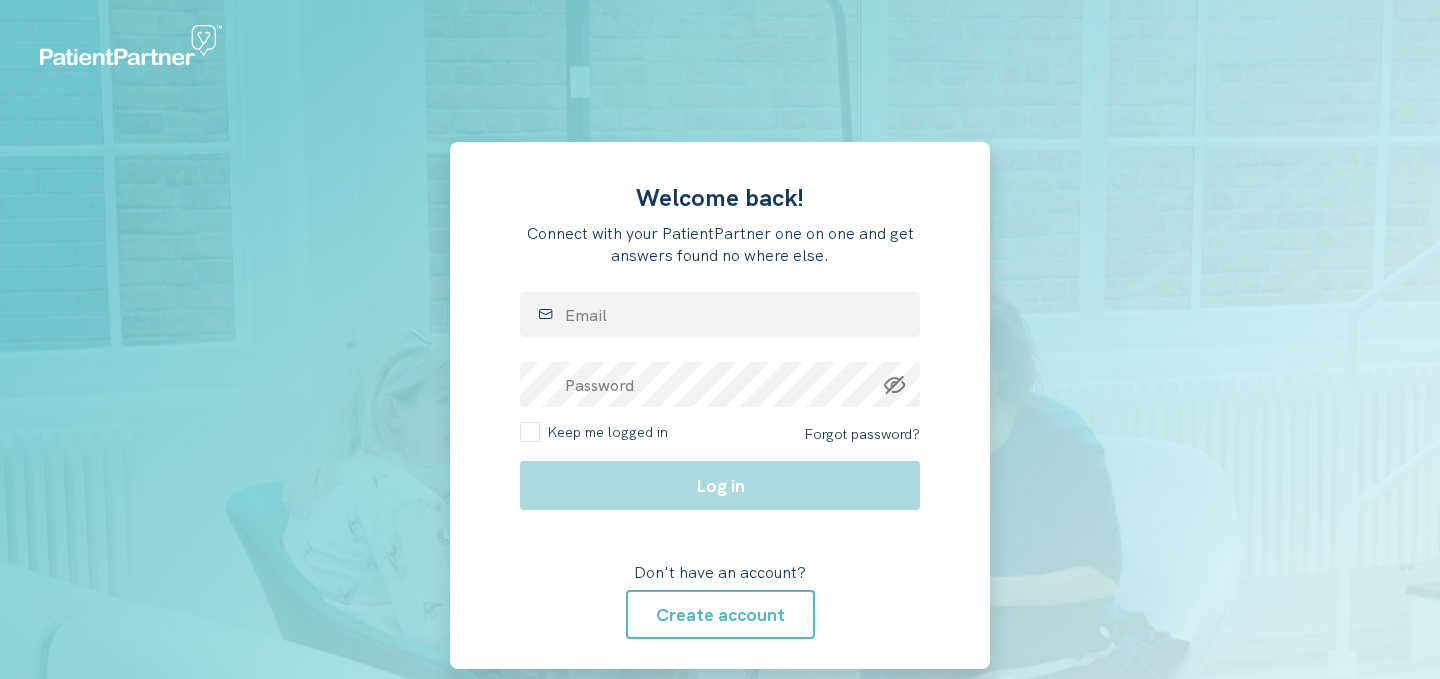 scroll, scrollTop: 0, scrollLeft: 0, axis: both 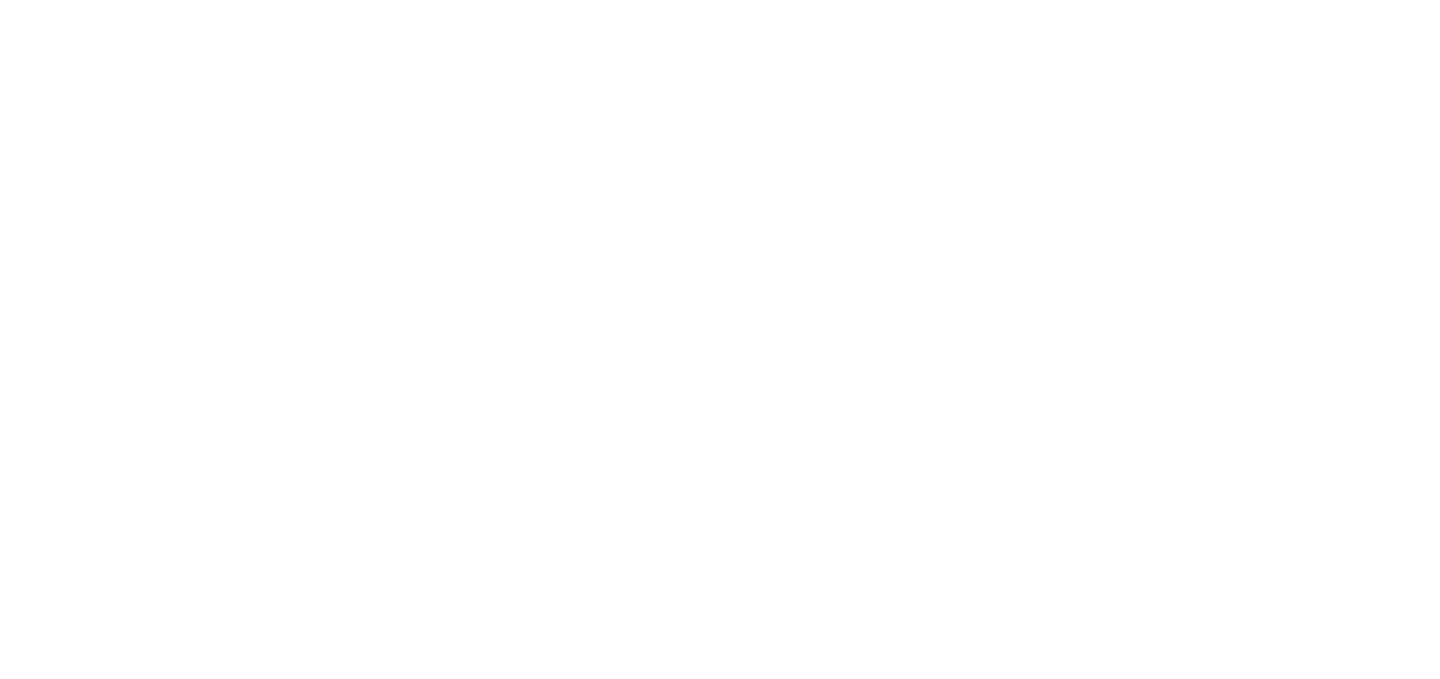 click at bounding box center (720, 339) 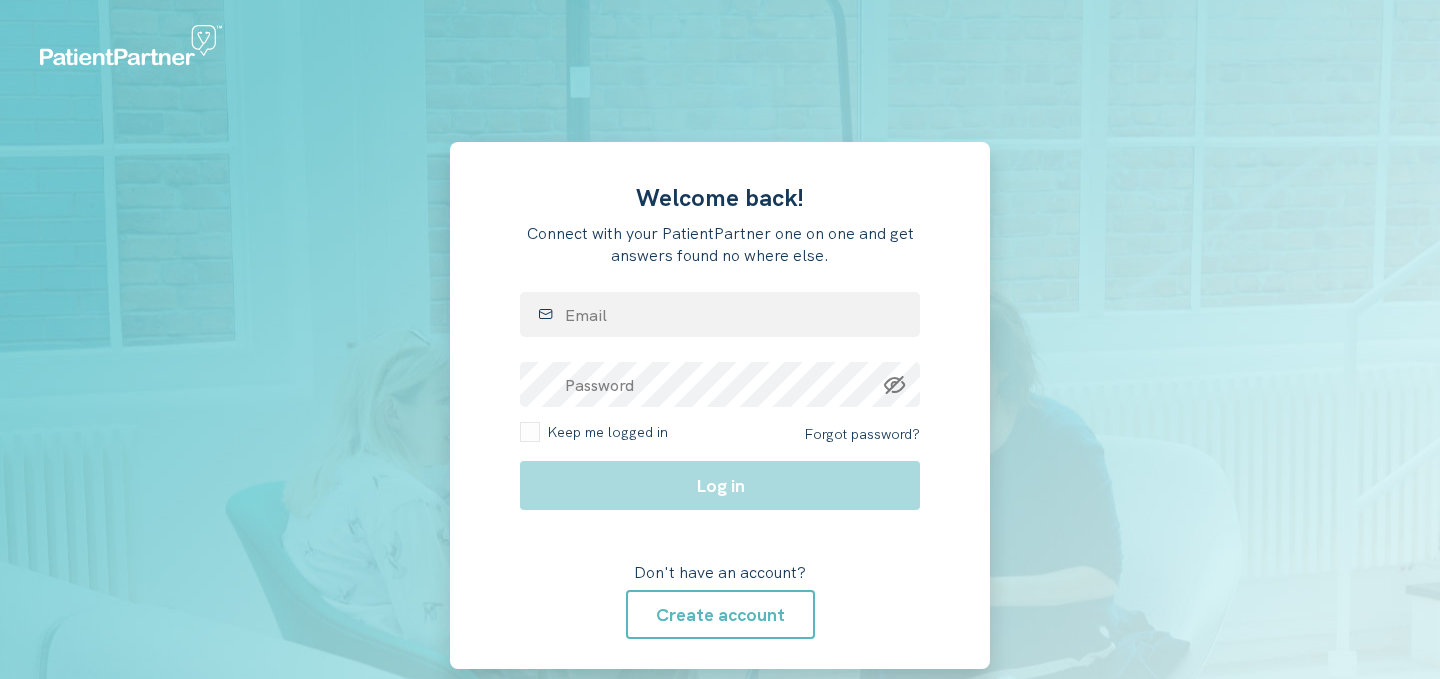 scroll, scrollTop: 0, scrollLeft: 0, axis: both 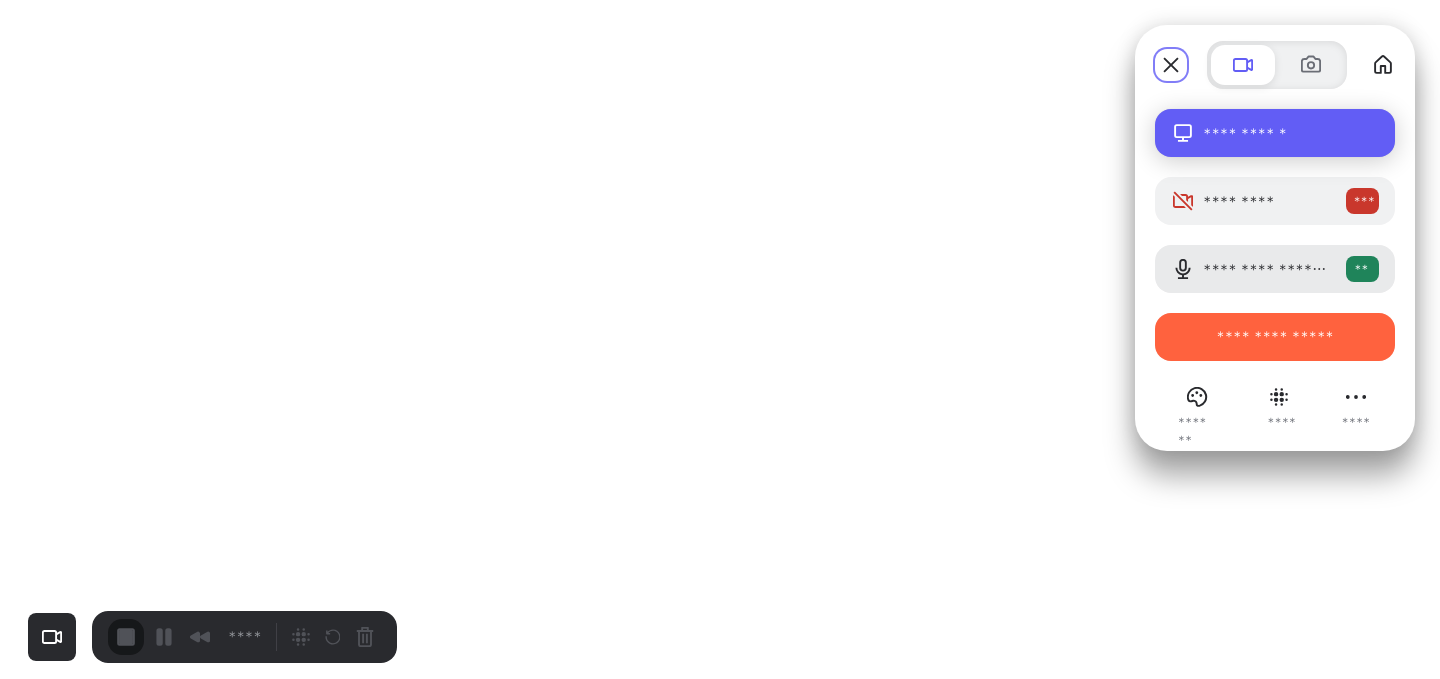 click on "**********" at bounding box center [1291, 133] 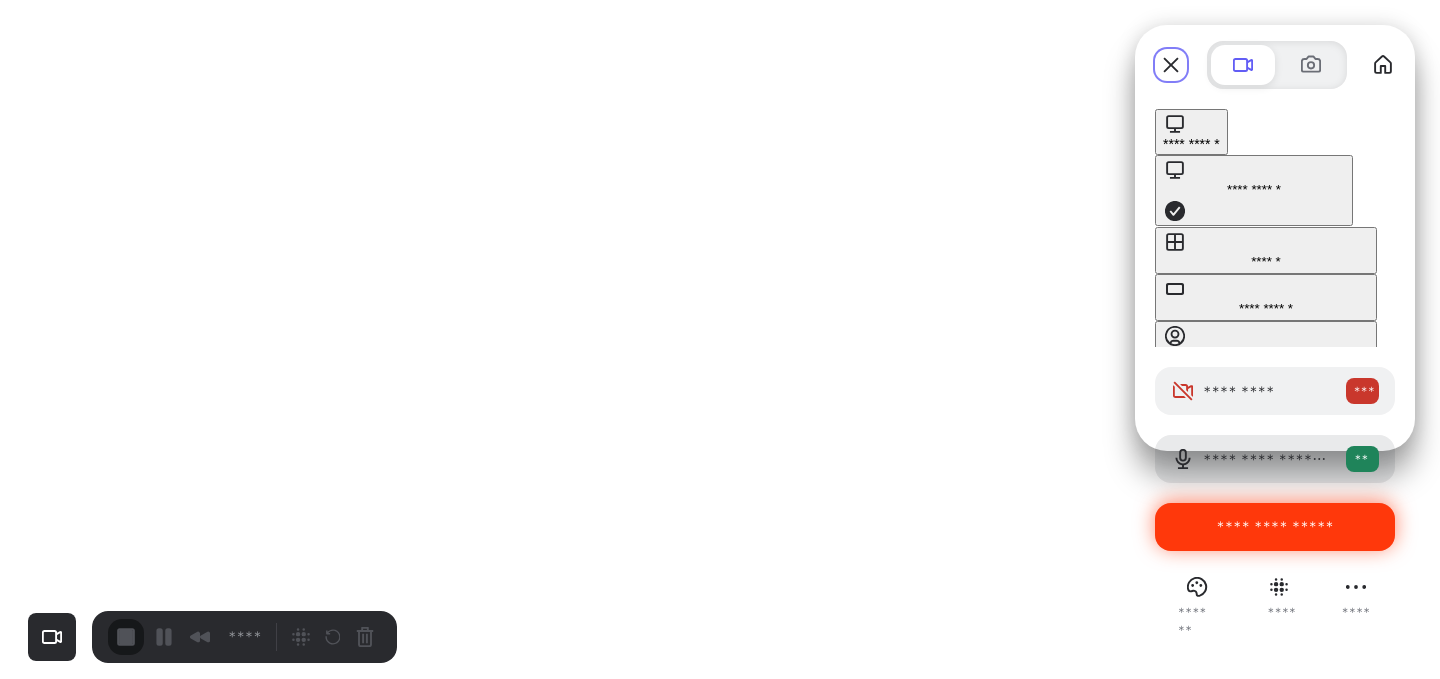 click on "**********" at bounding box center (1275, 526) 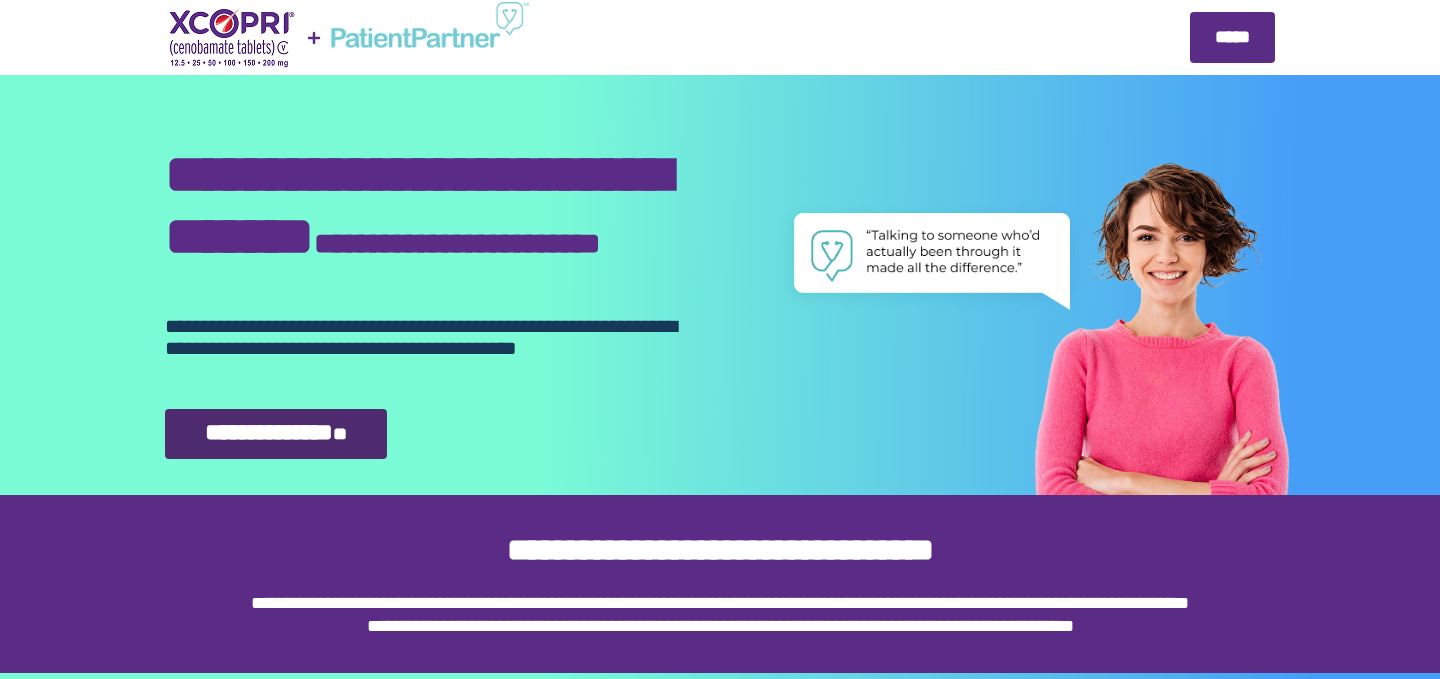 scroll, scrollTop: 0, scrollLeft: 0, axis: both 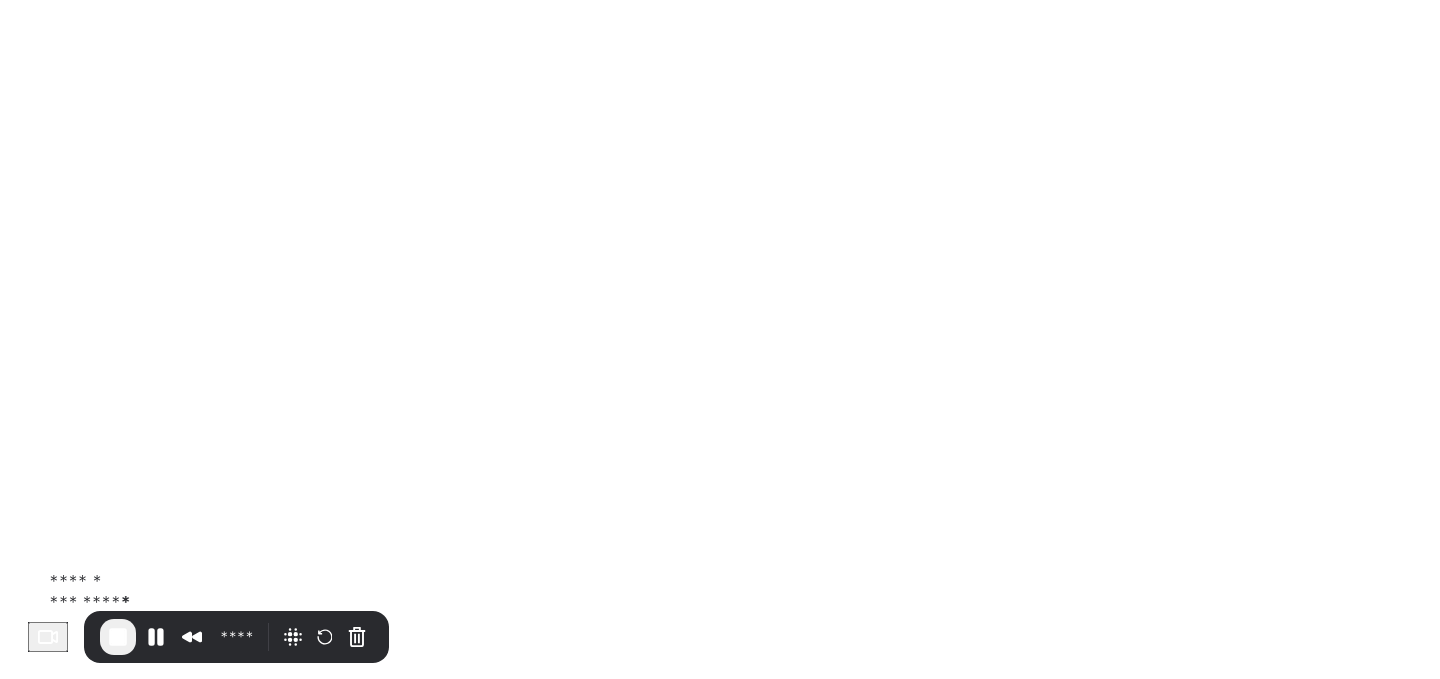 click at bounding box center (118, 637) 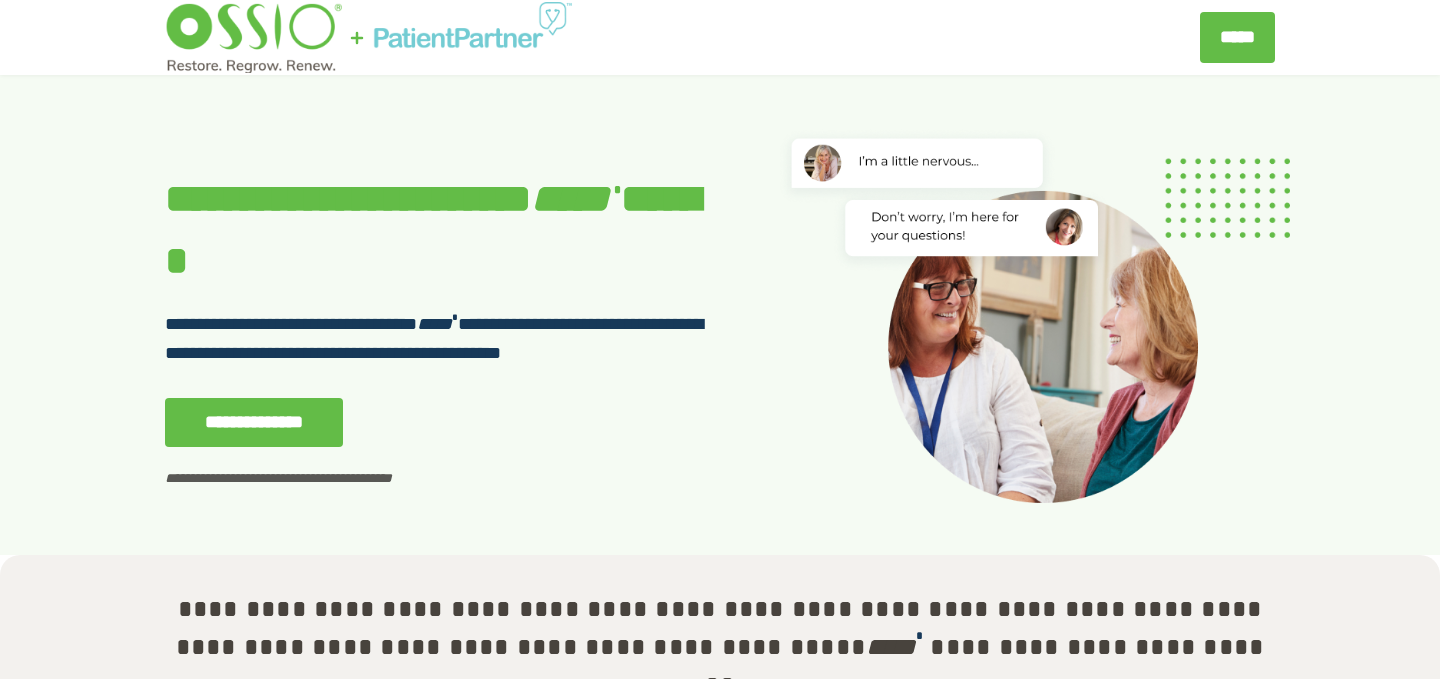 scroll, scrollTop: 0, scrollLeft: 0, axis: both 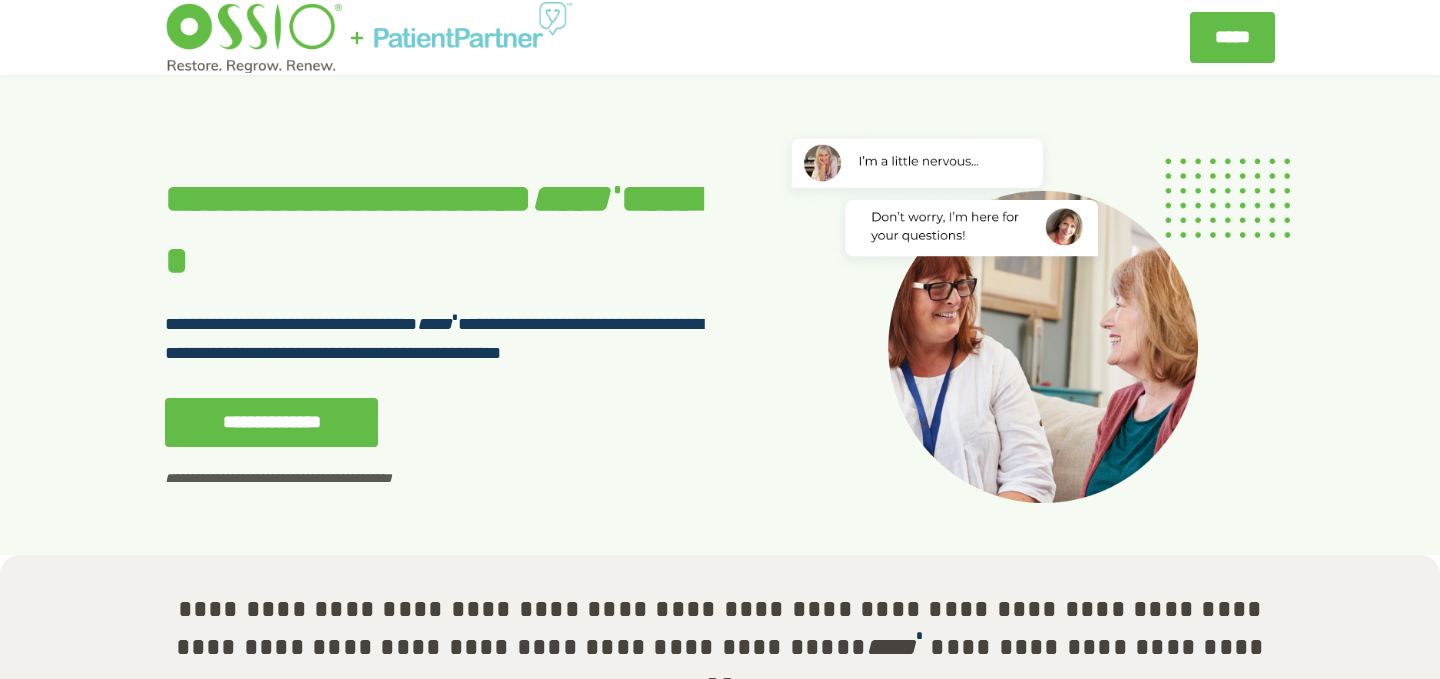 select on "**" 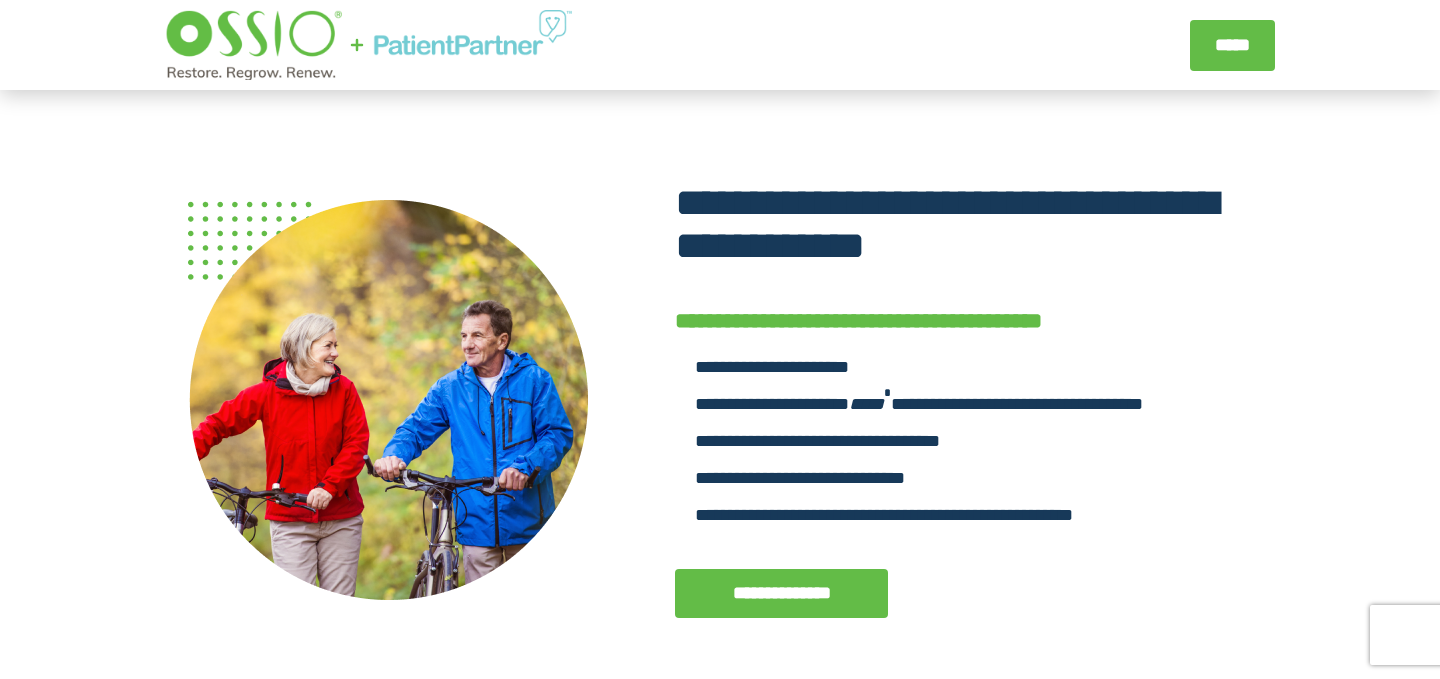 scroll, scrollTop: 0, scrollLeft: 0, axis: both 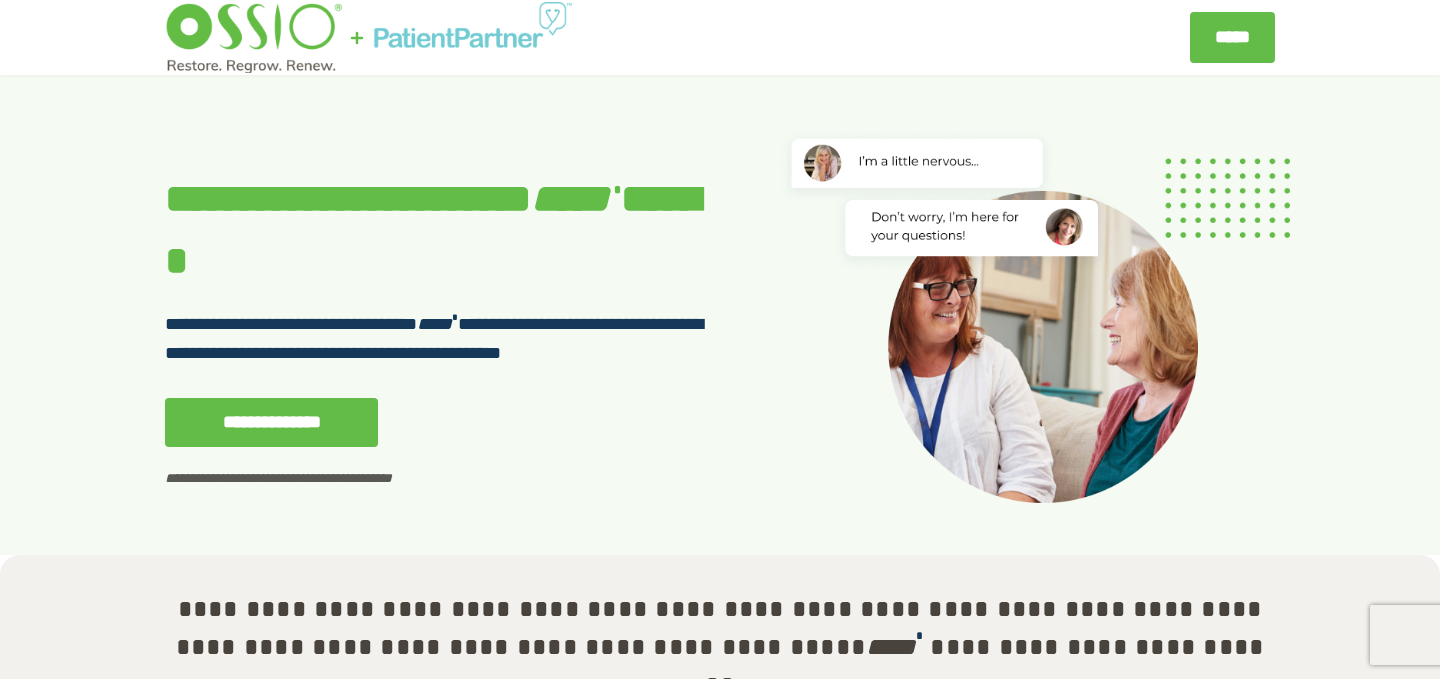 click on "**********" at bounding box center (435, 223) 